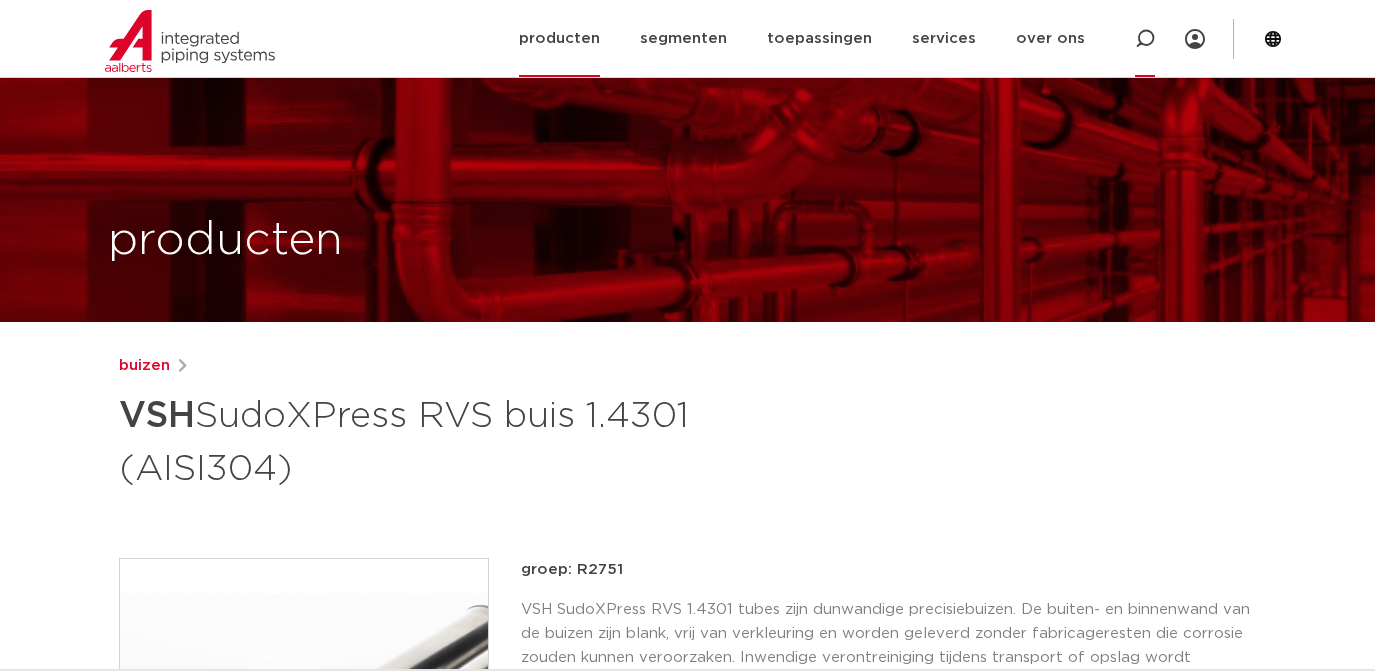 scroll, scrollTop: 1105, scrollLeft: 0, axis: vertical 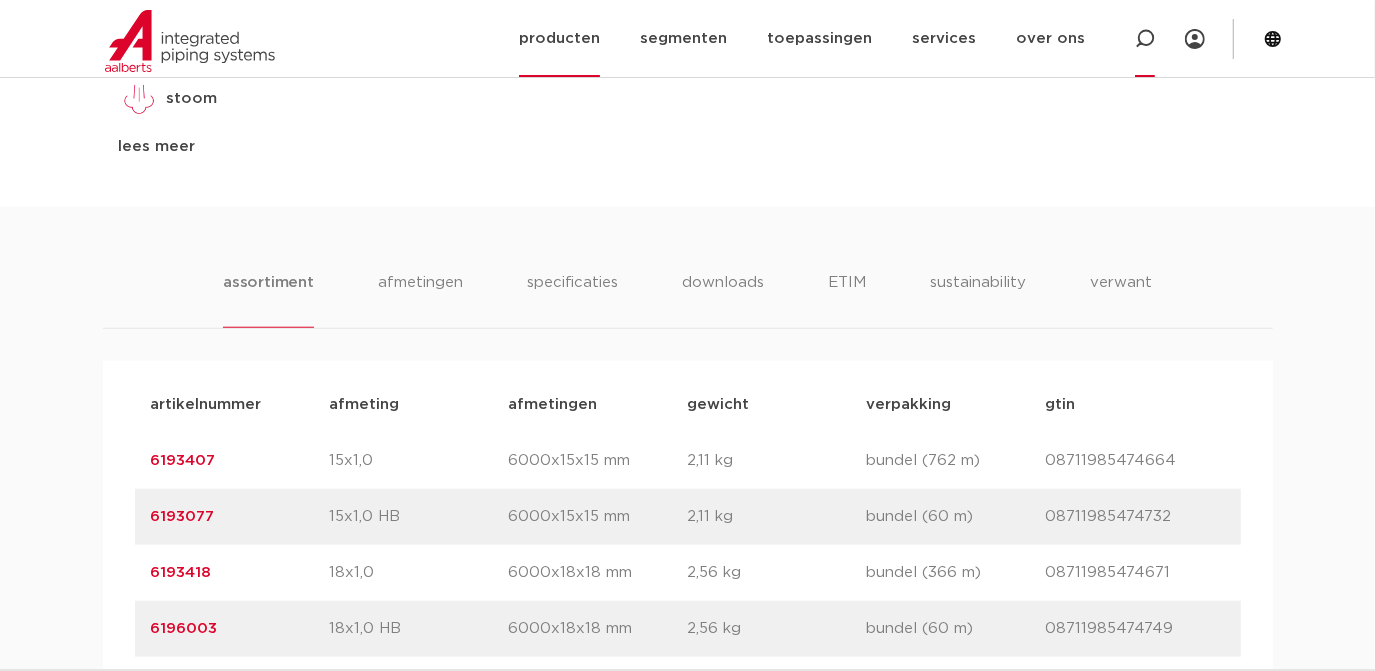 click 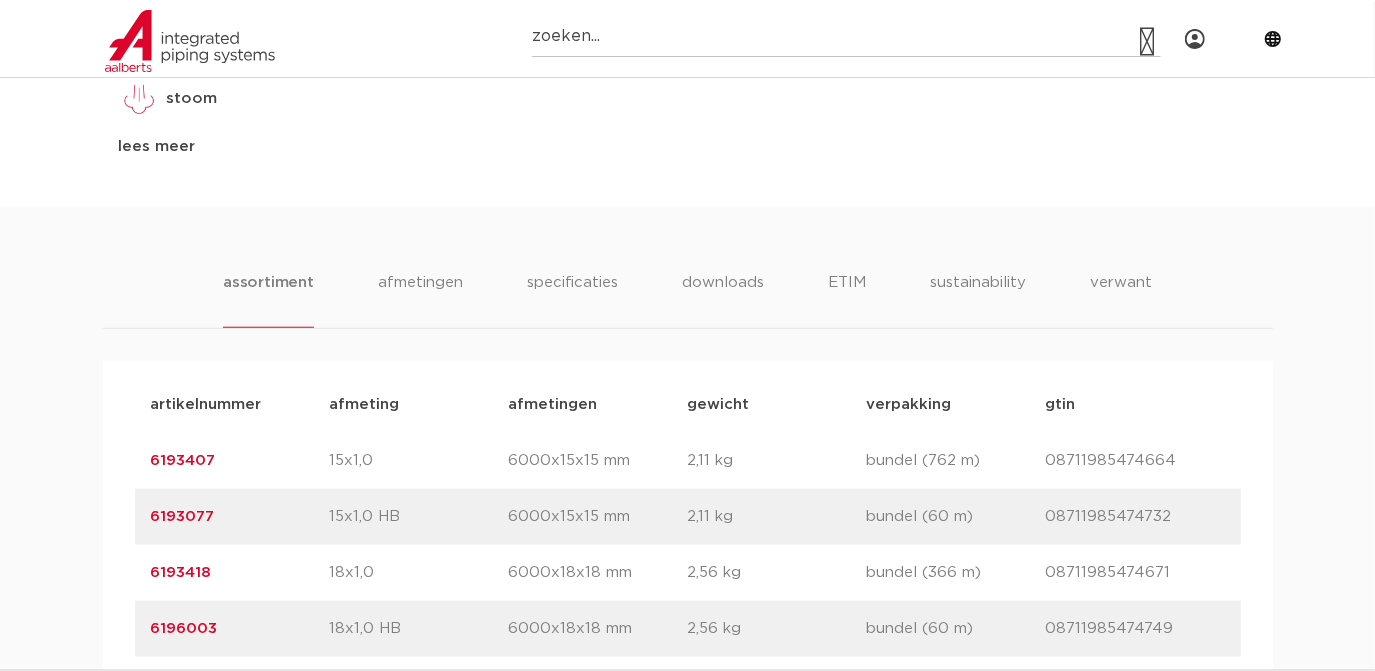 paste on "126043" 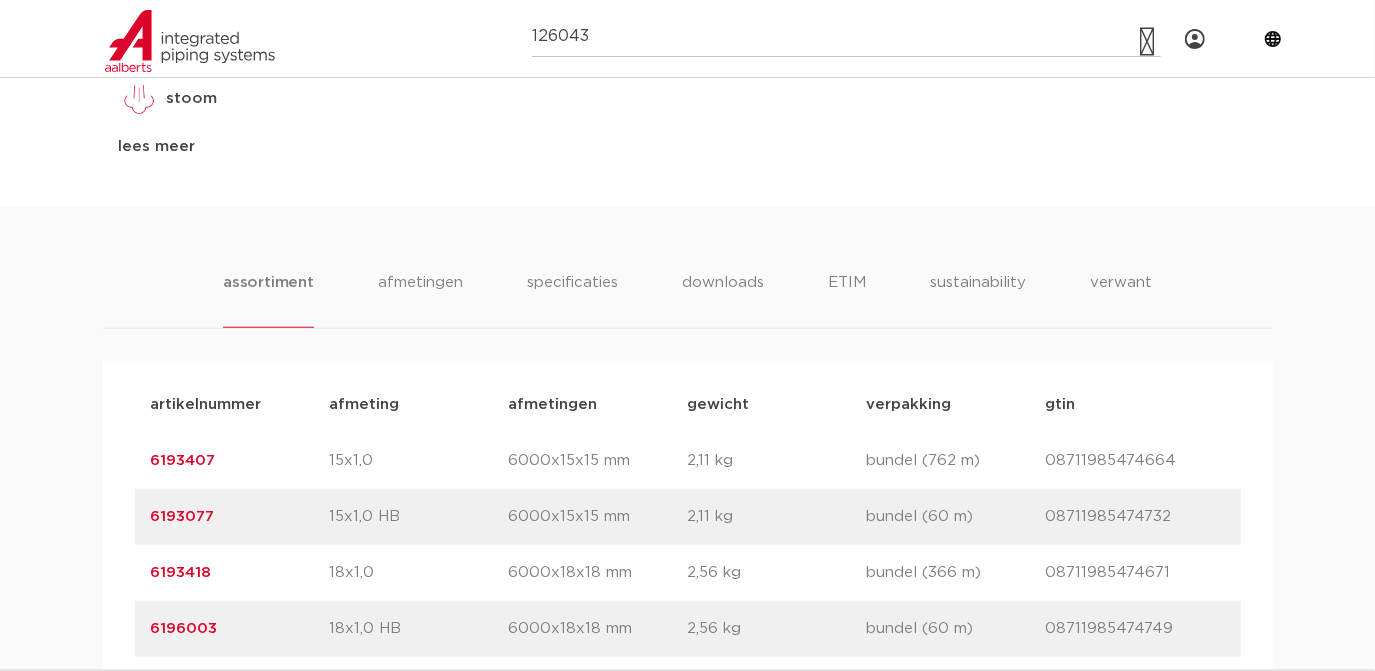 type on "126043" 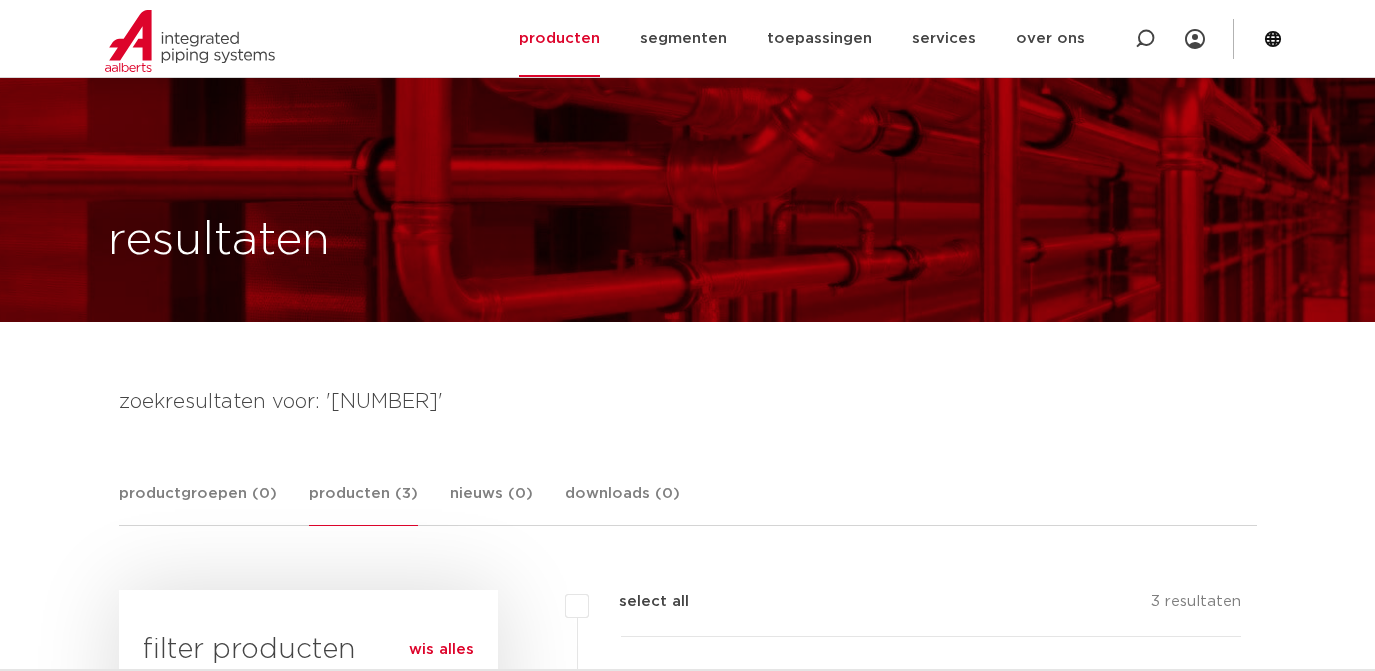 scroll, scrollTop: 634, scrollLeft: 0, axis: vertical 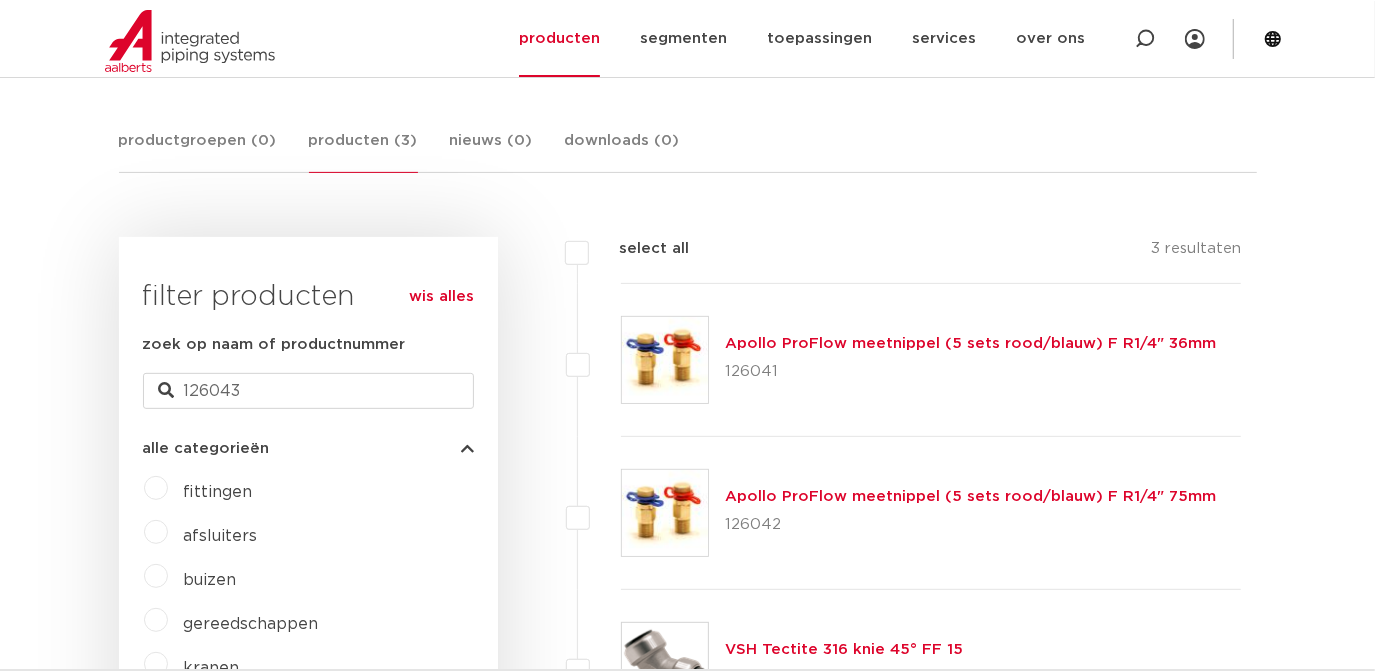 click on "Apollo ProFlow meetnippel (5 sets rood/blauw) F R1/4" 36mm" at bounding box center (970, 343) 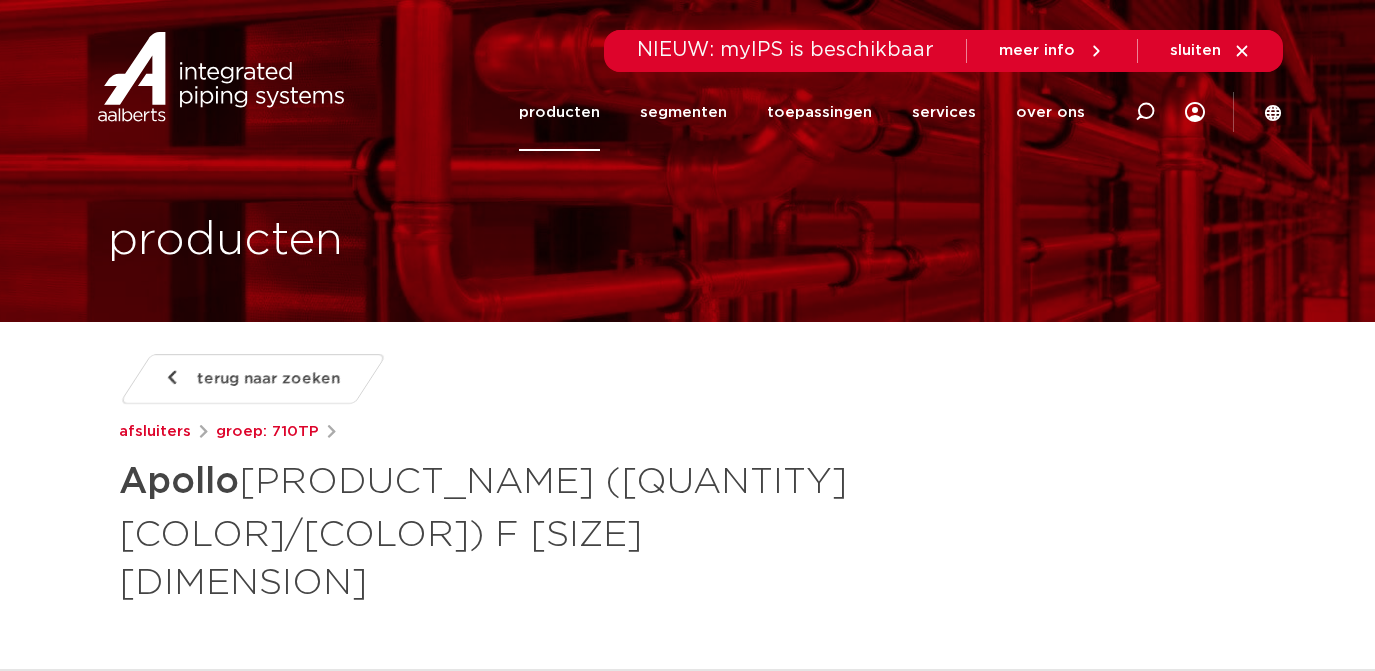 scroll, scrollTop: 0, scrollLeft: 0, axis: both 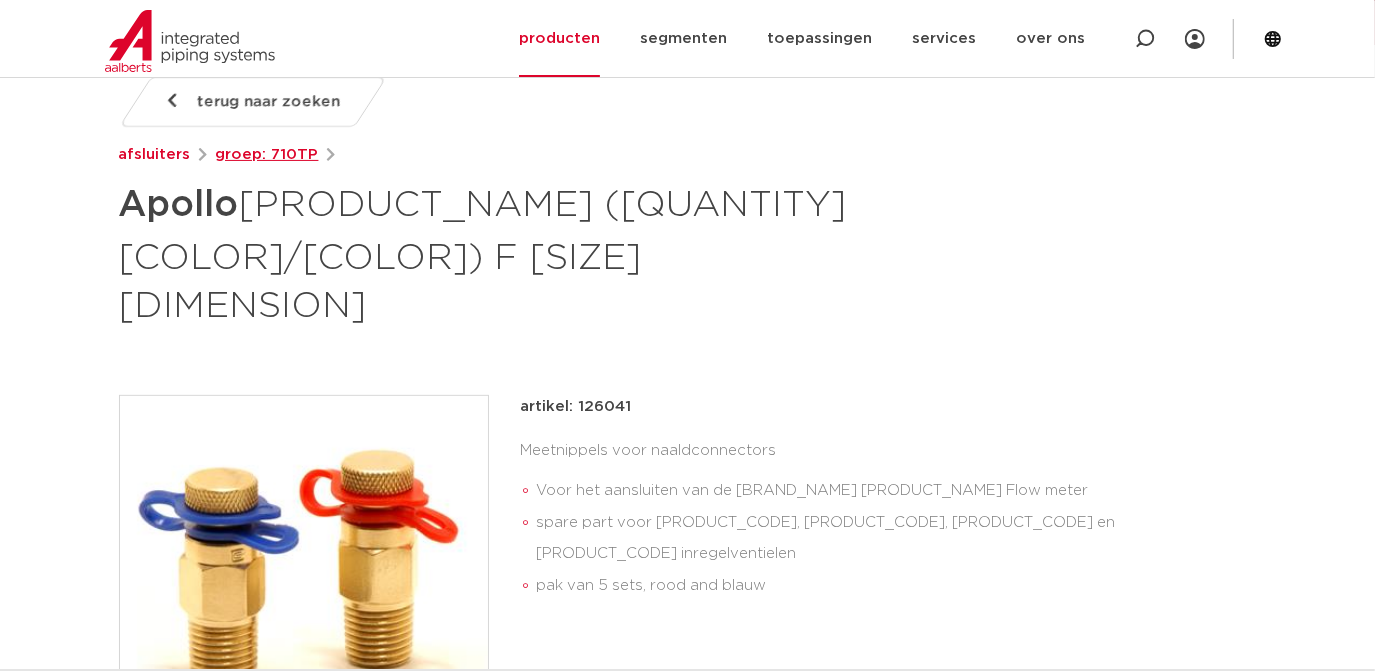 click on "groep: [GROUP]" at bounding box center [267, 155] 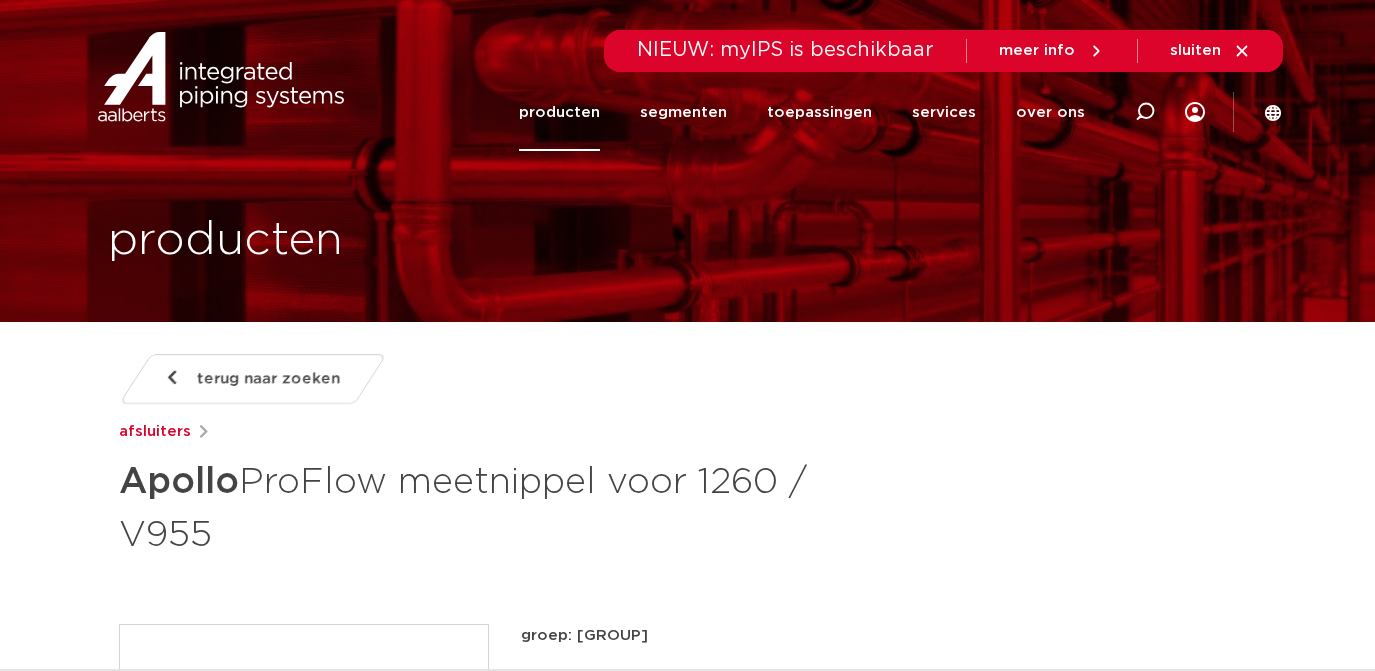 scroll, scrollTop: 0, scrollLeft: 0, axis: both 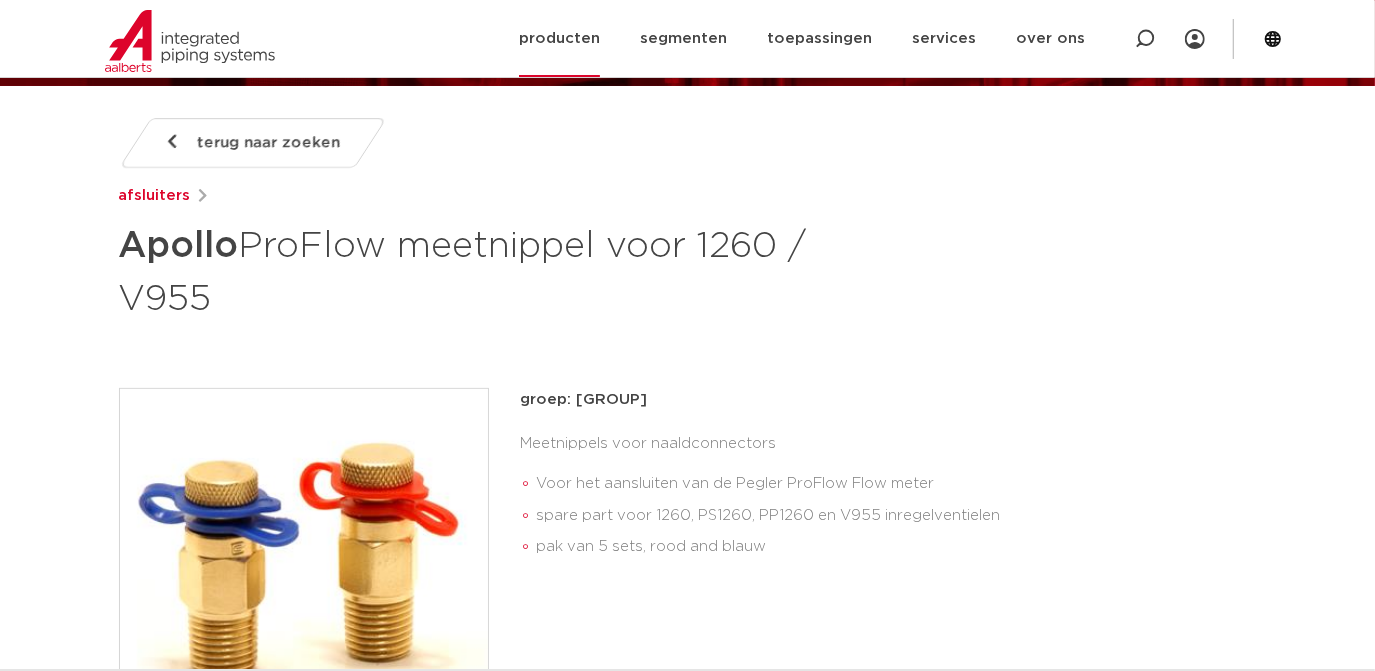click on "producten" 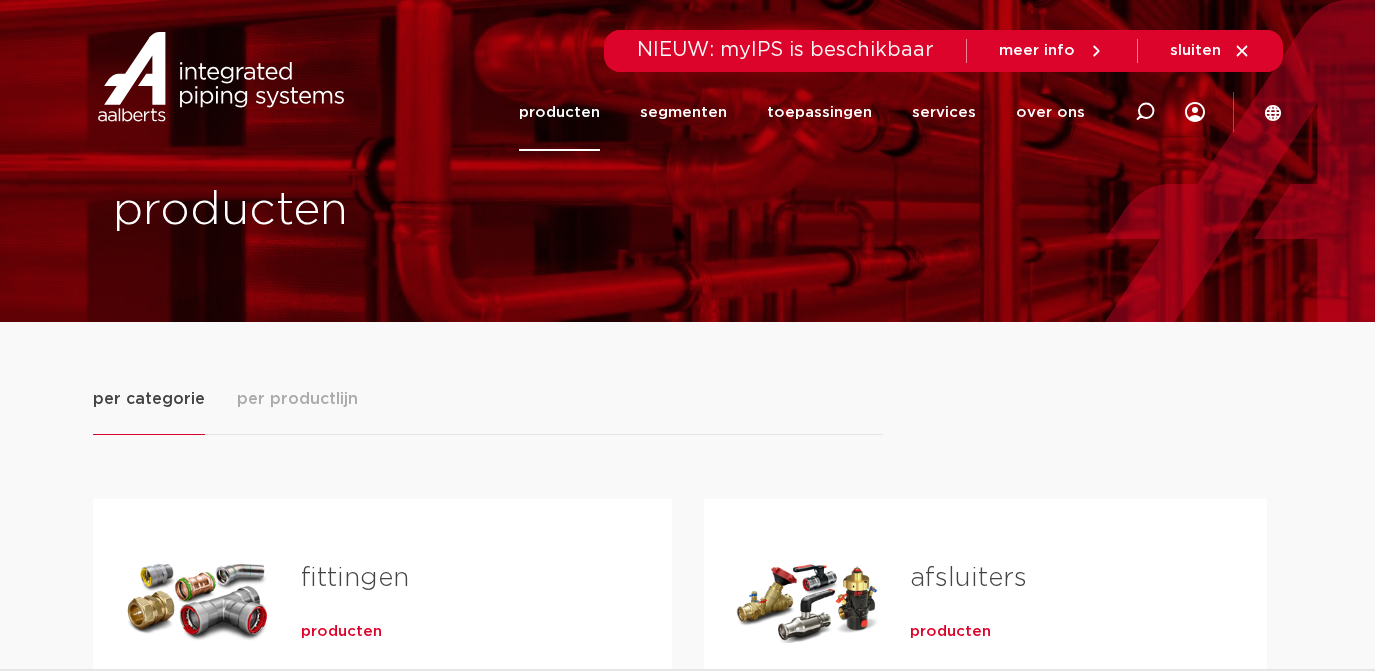 scroll, scrollTop: 0, scrollLeft: 0, axis: both 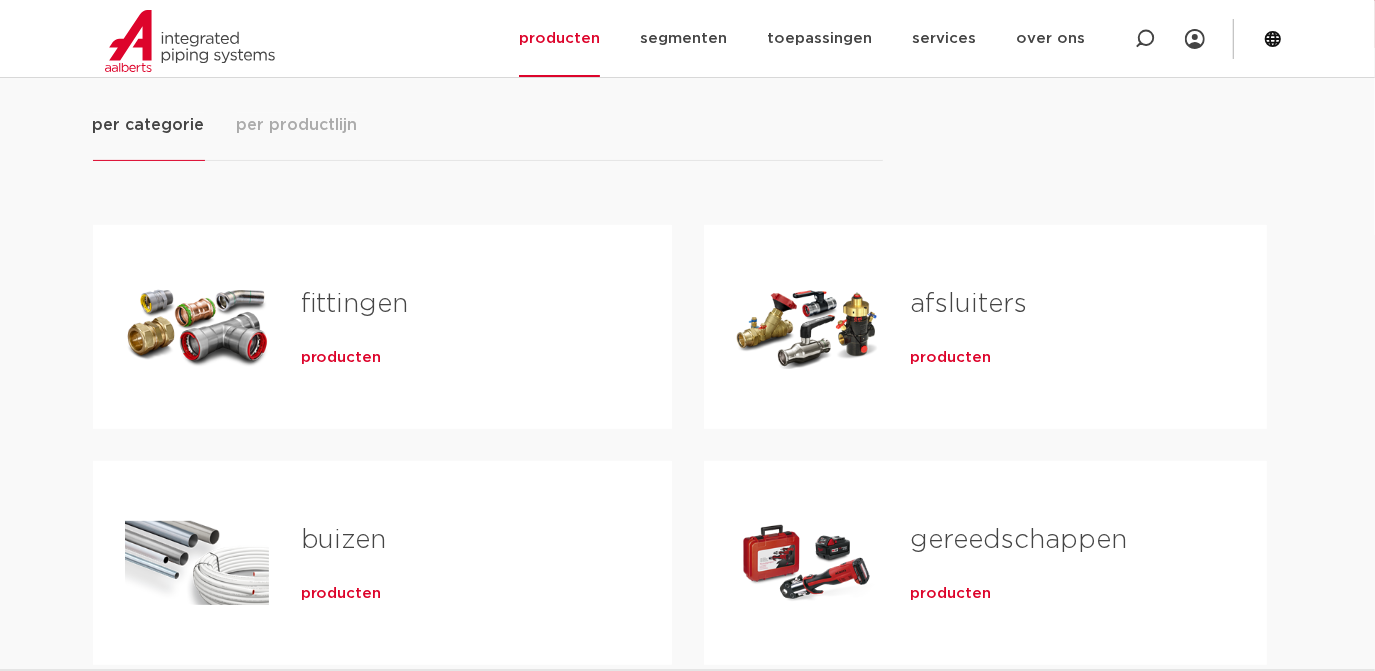 click on "producten" at bounding box center (950, 358) 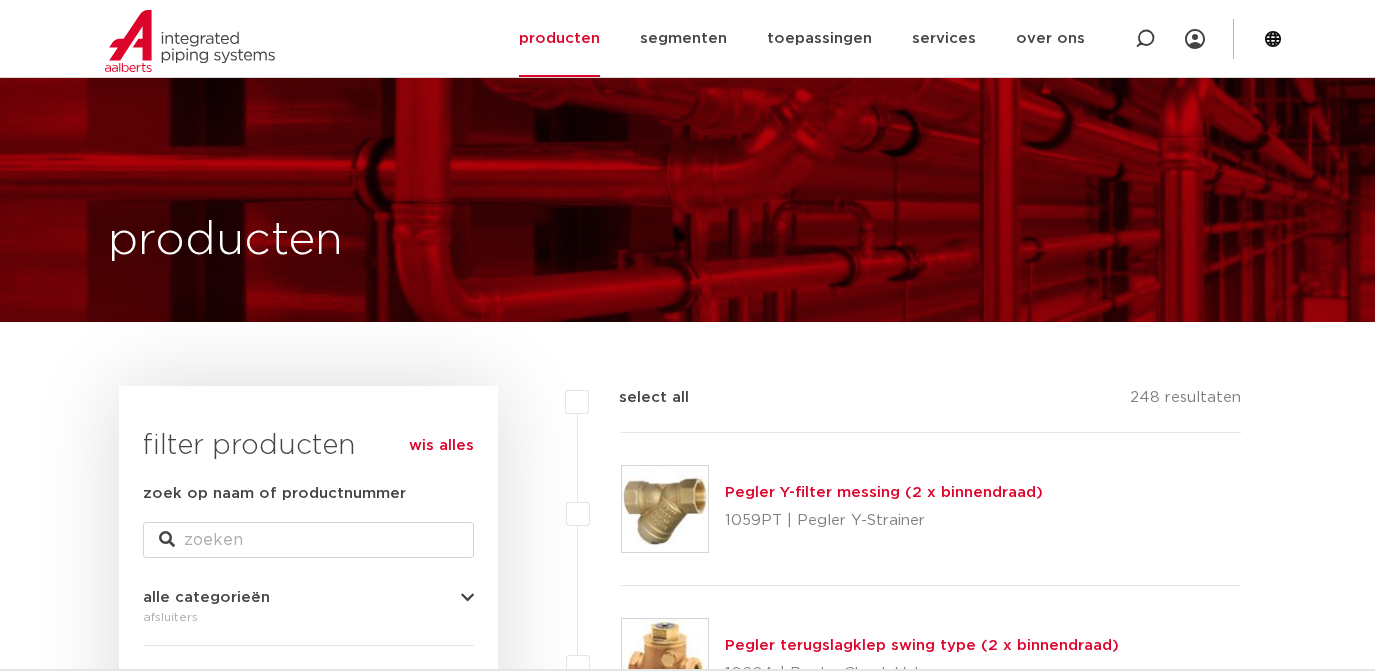 scroll, scrollTop: 352, scrollLeft: 0, axis: vertical 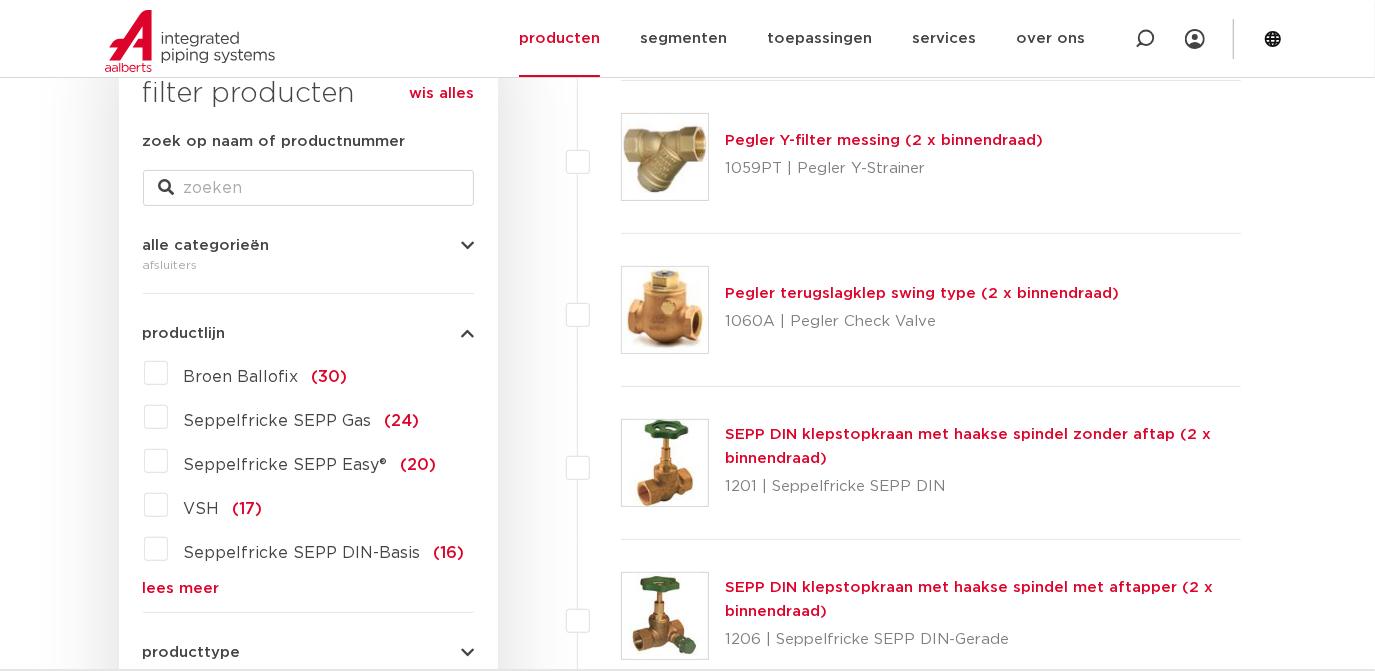 click on "lees meer" at bounding box center [308, 588] 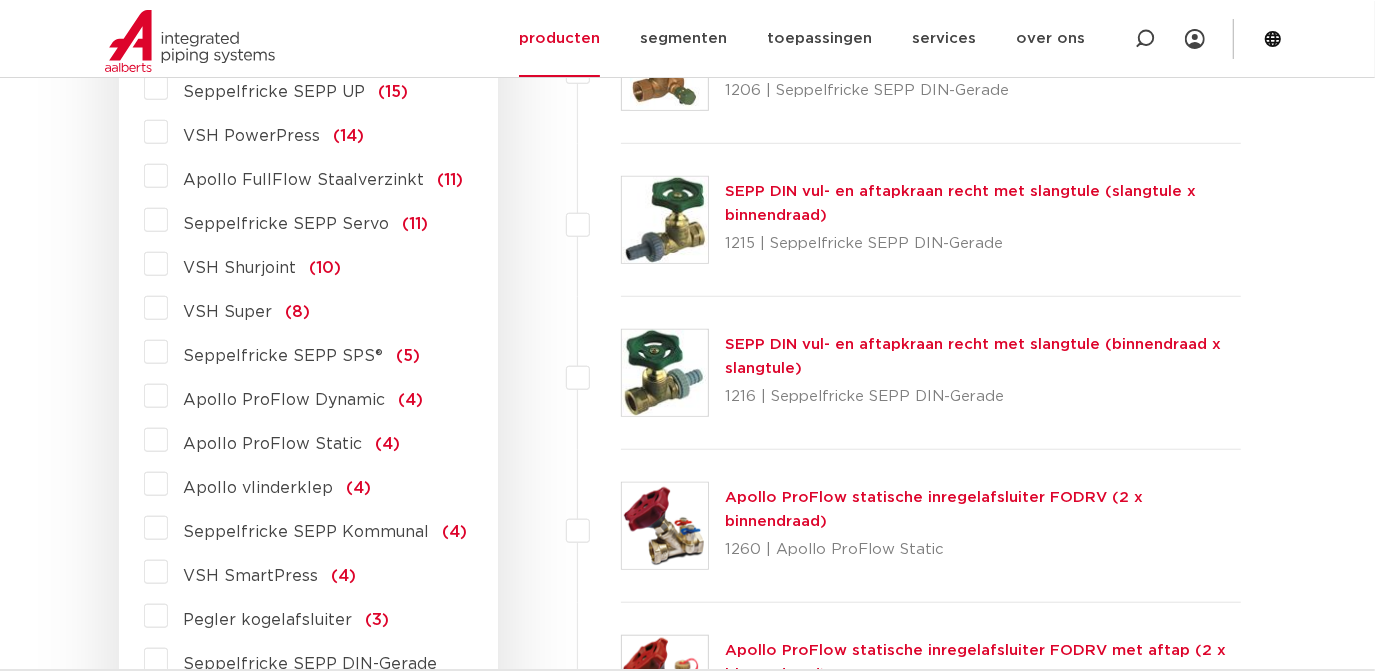 scroll, scrollTop: 1038, scrollLeft: 0, axis: vertical 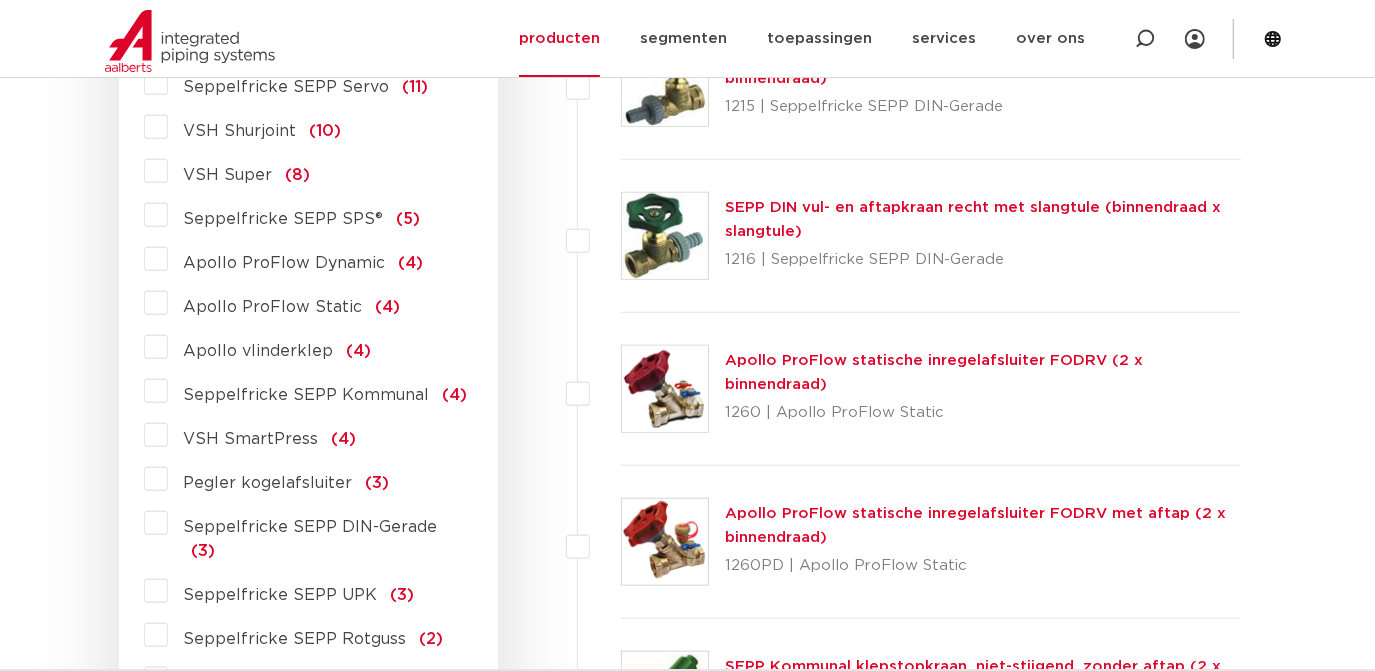 click on "Apollo ProFlow statische inregelafsluiter FODRV (2 x binnendraad)" at bounding box center (934, 372) 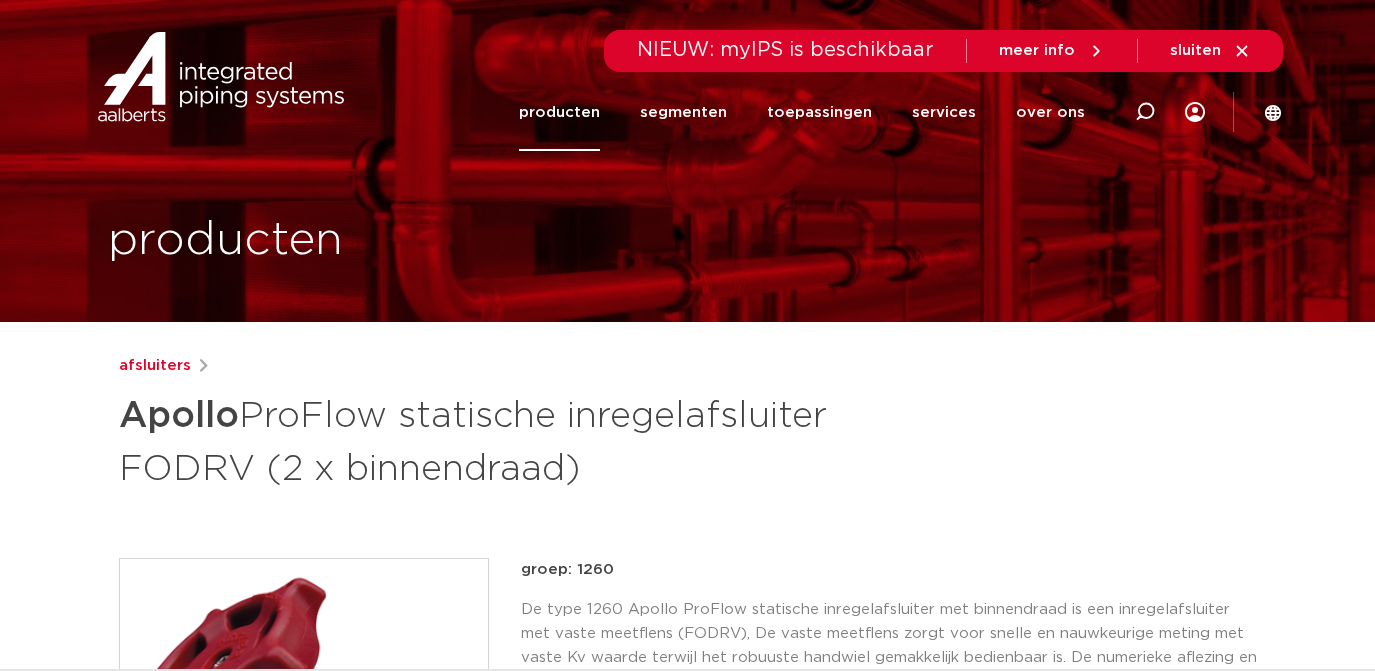 scroll, scrollTop: 0, scrollLeft: 0, axis: both 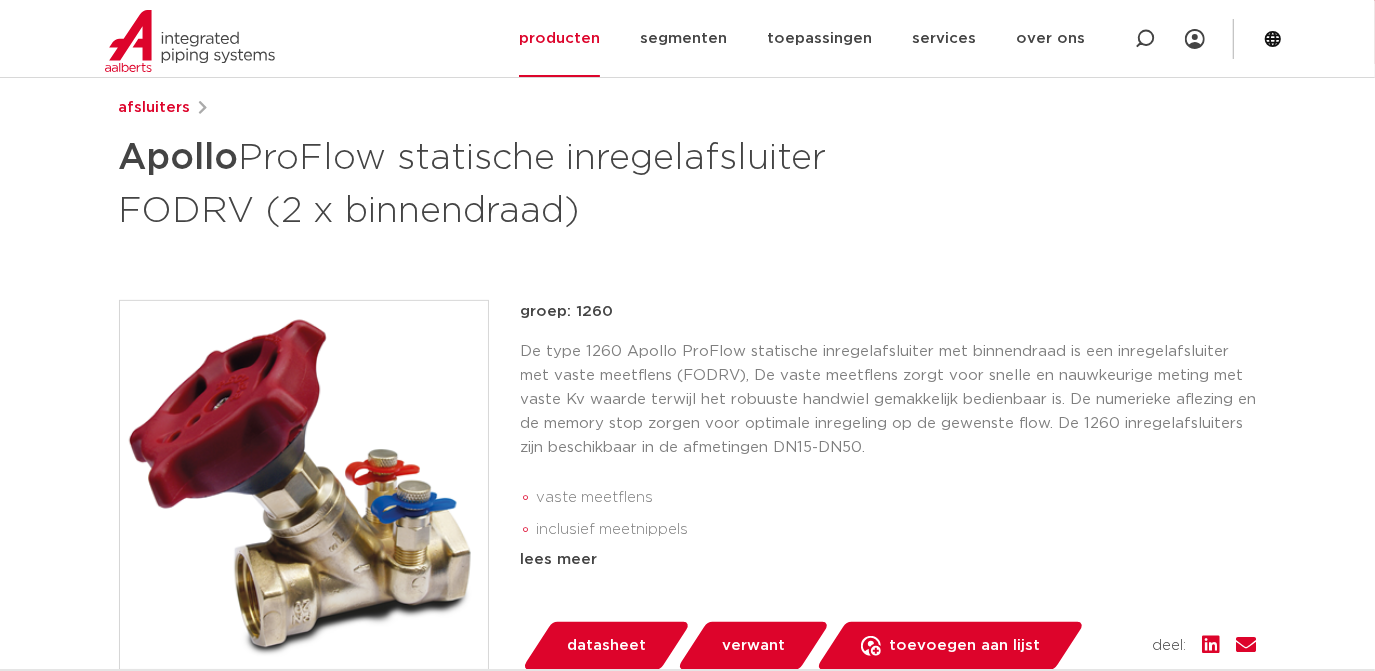 click on "groep: 1260" at bounding box center [889, 312] 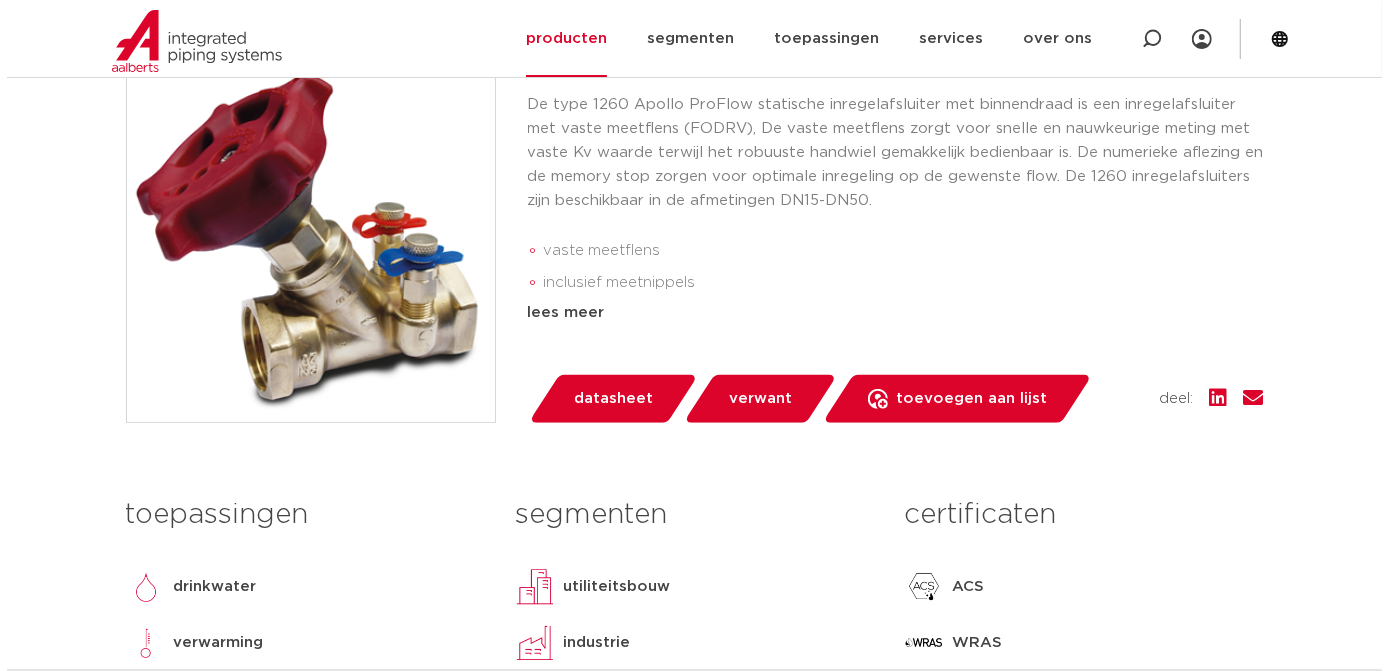 scroll, scrollTop: 506, scrollLeft: 0, axis: vertical 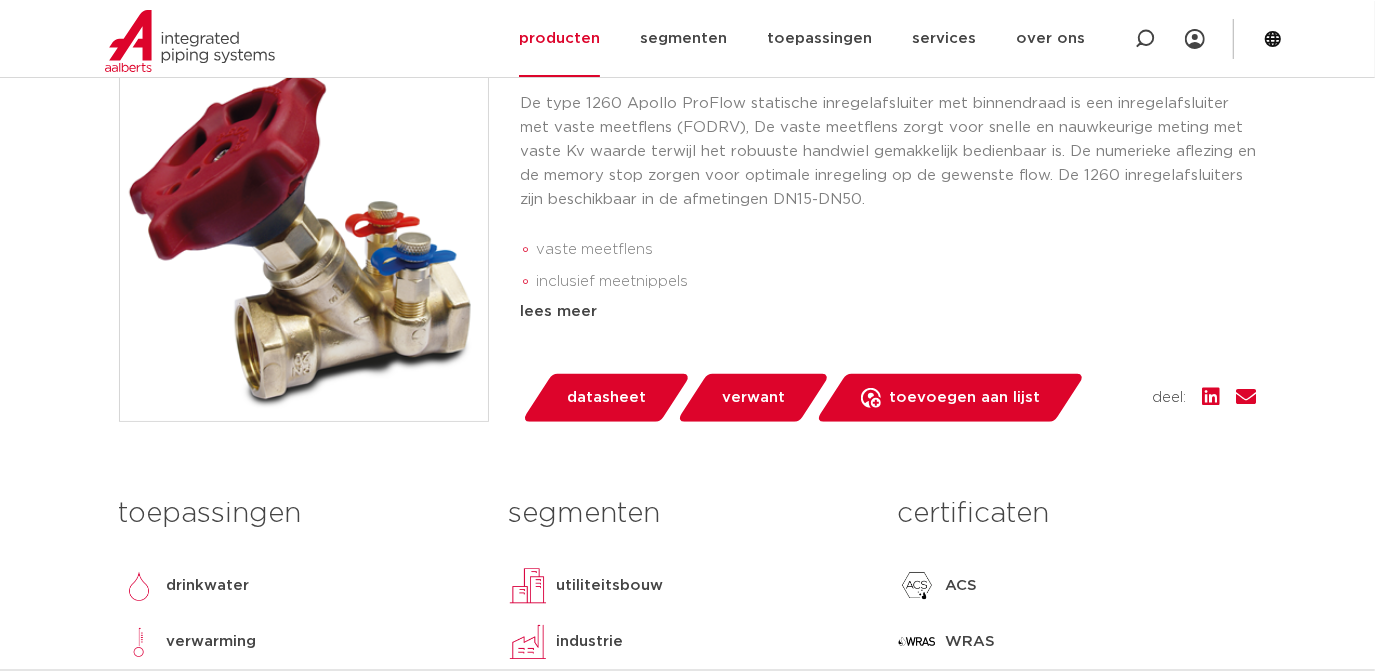 click at bounding box center (304, 237) 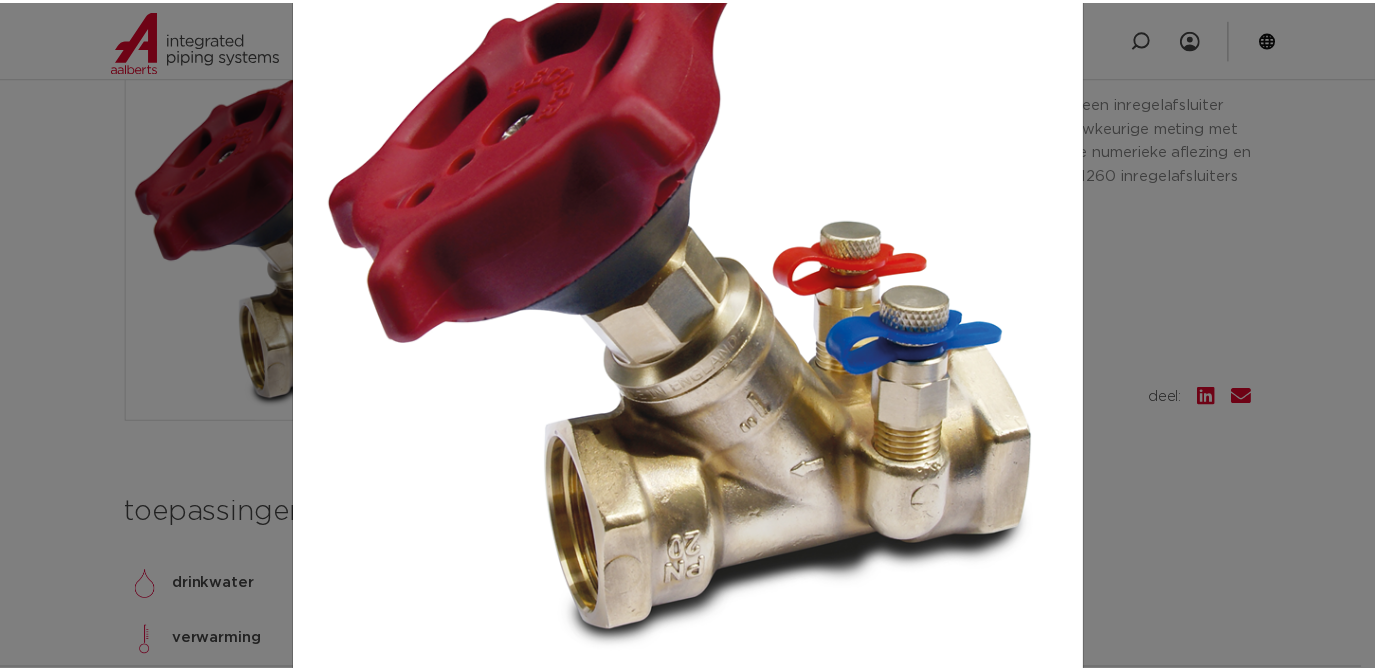 scroll, scrollTop: 184, scrollLeft: 0, axis: vertical 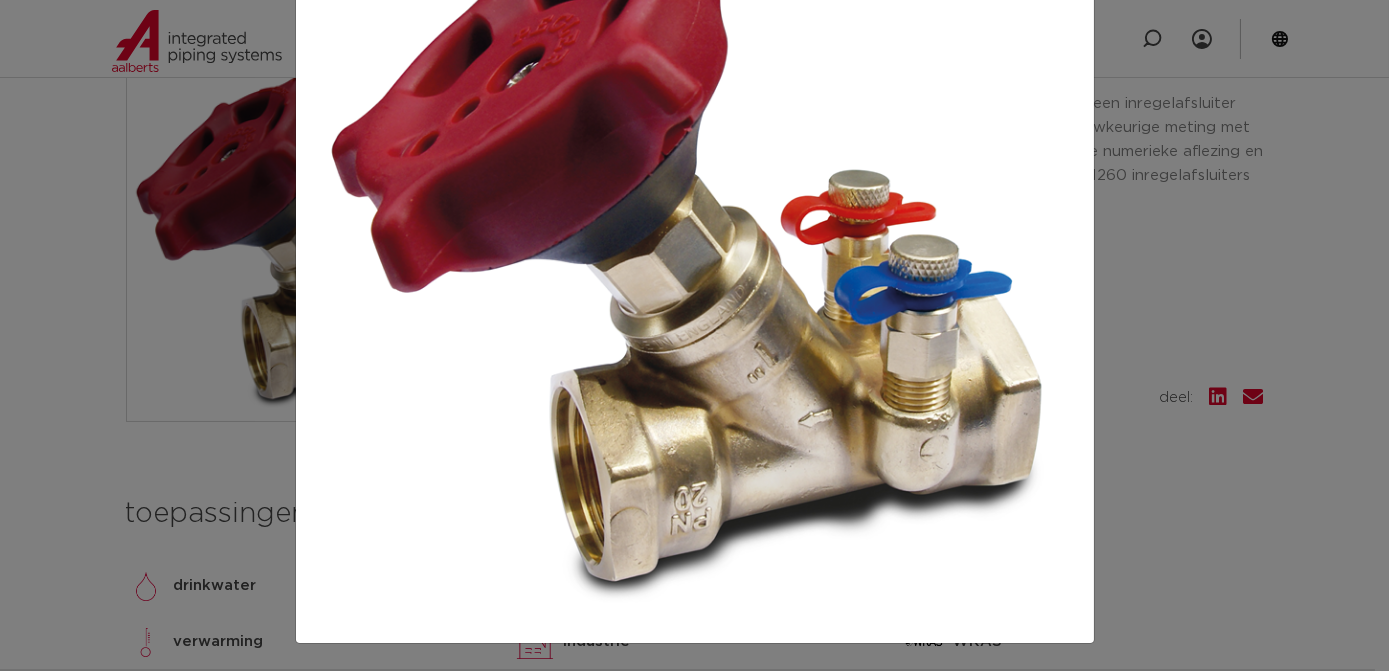click at bounding box center [694, 335] 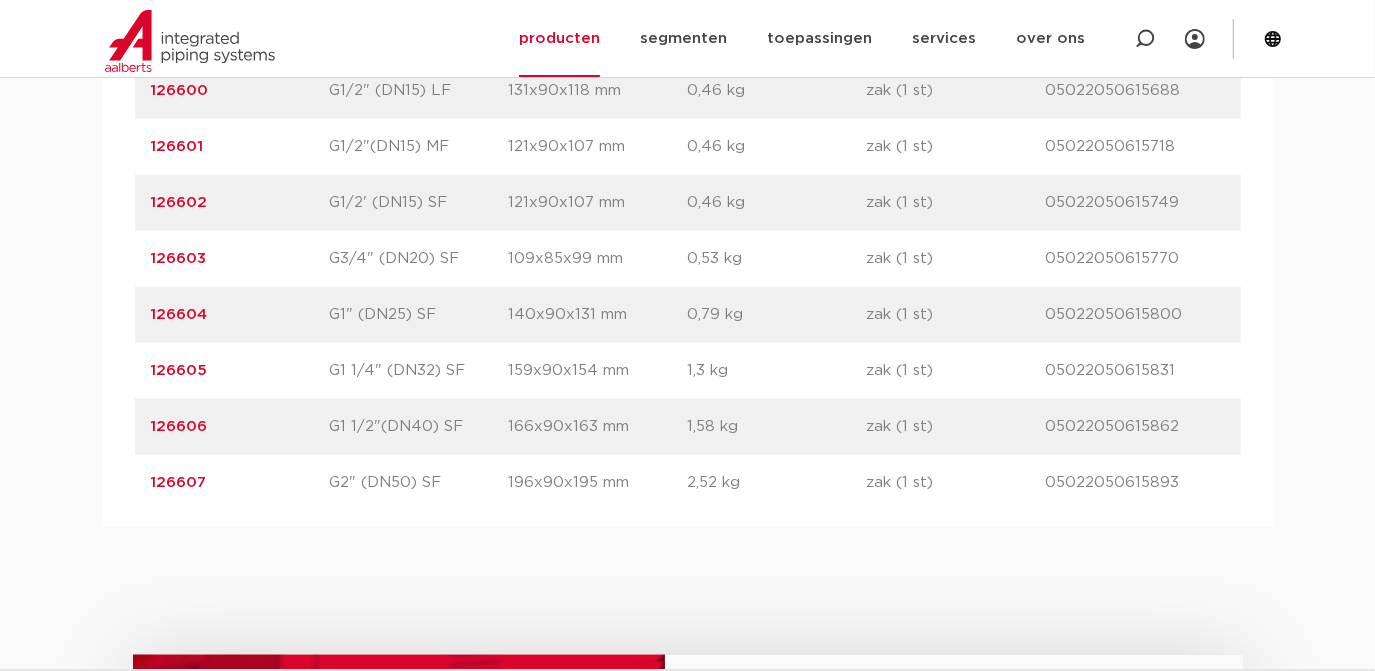scroll, scrollTop: 1508, scrollLeft: 0, axis: vertical 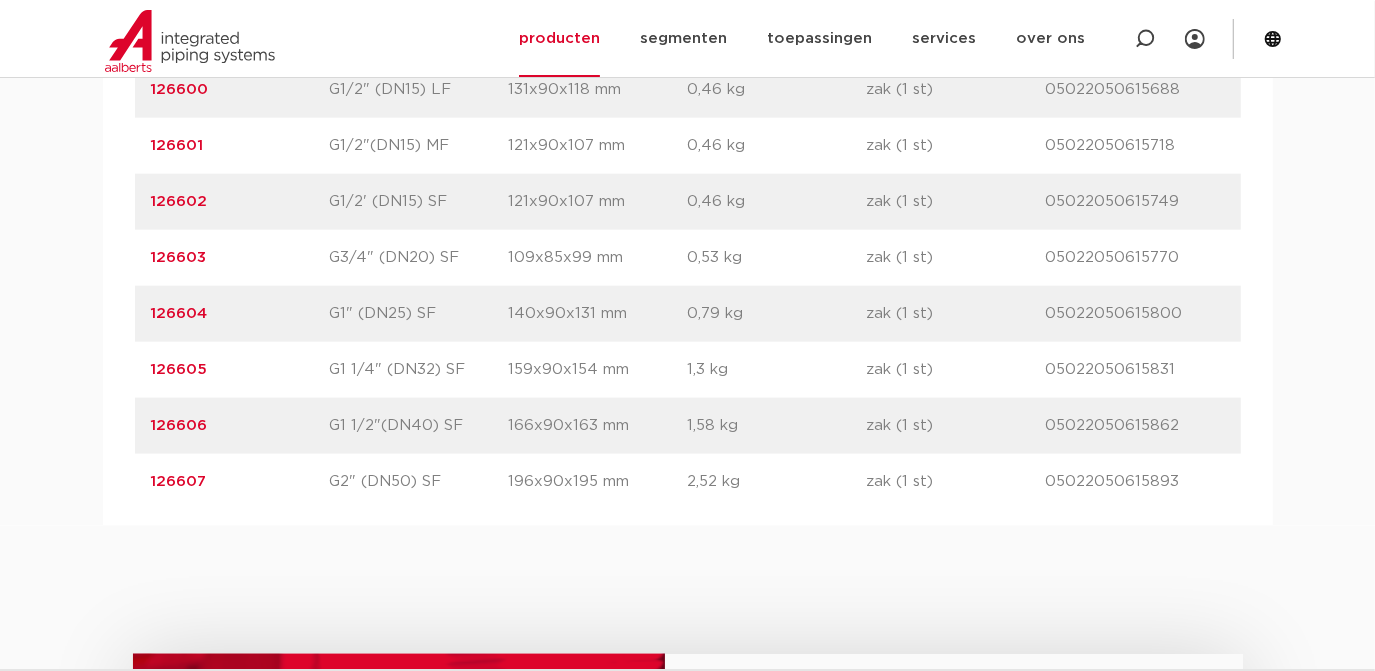 click on "heb je vragen?
neem gerust contact met ons op
contact" at bounding box center [687, 850] 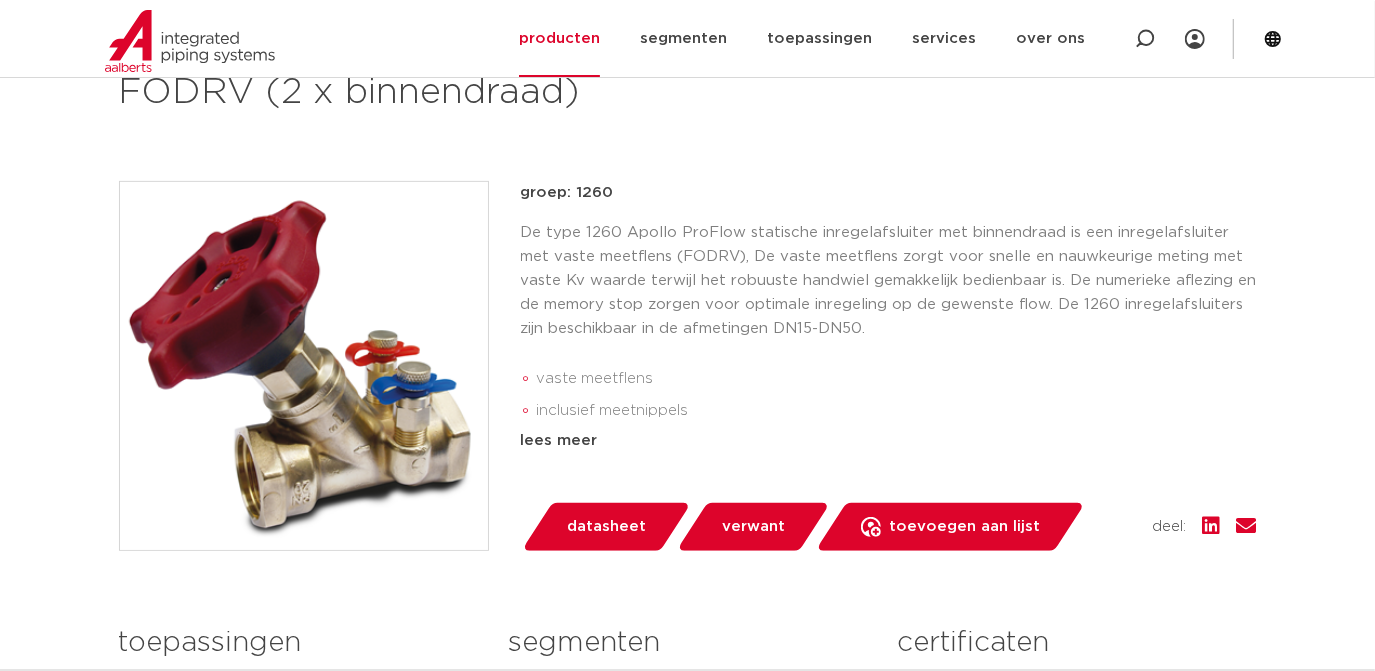 scroll, scrollTop: 376, scrollLeft: 0, axis: vertical 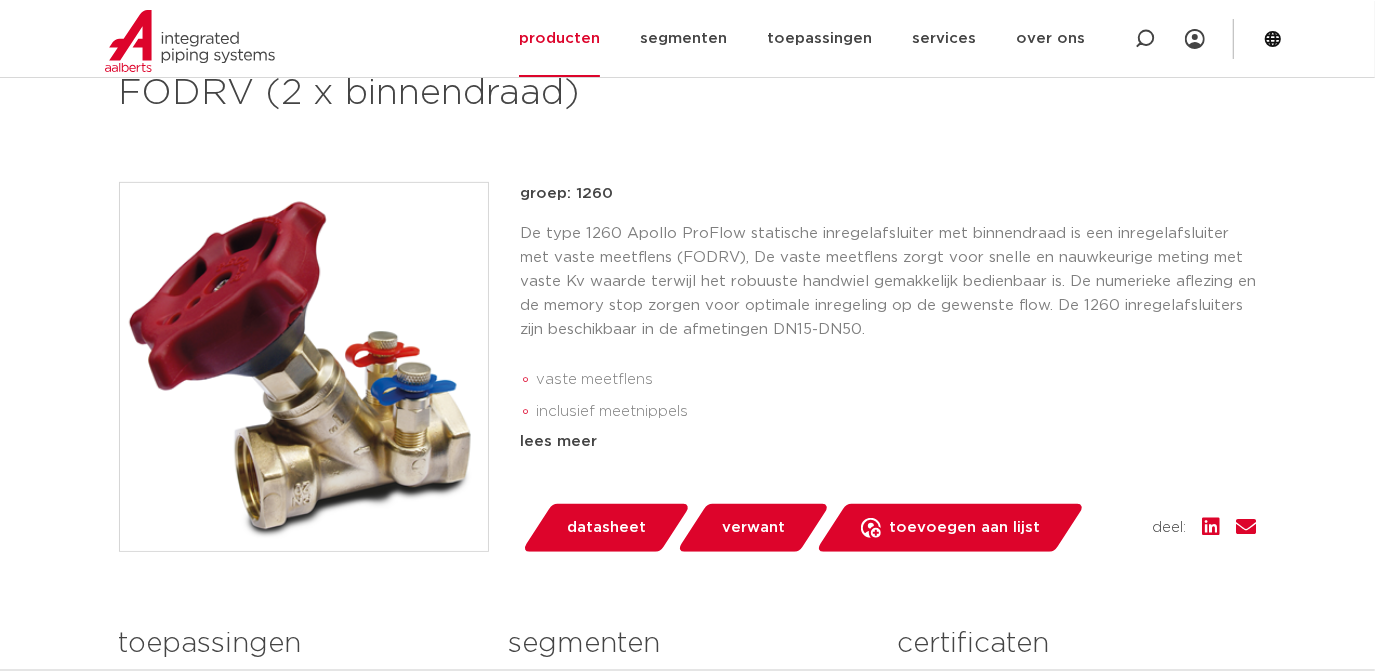 click on "afsluiters
Apollo  ProFlow statische inregelafsluiter FODRV (2 x binnendraad)
groep: 1260
vaste meetflens  inclusief meetnippels  handig draaibaar handwiel met numerieke aflezing  handwiel met memory-stop compact design
lees meer" at bounding box center [688, 445] 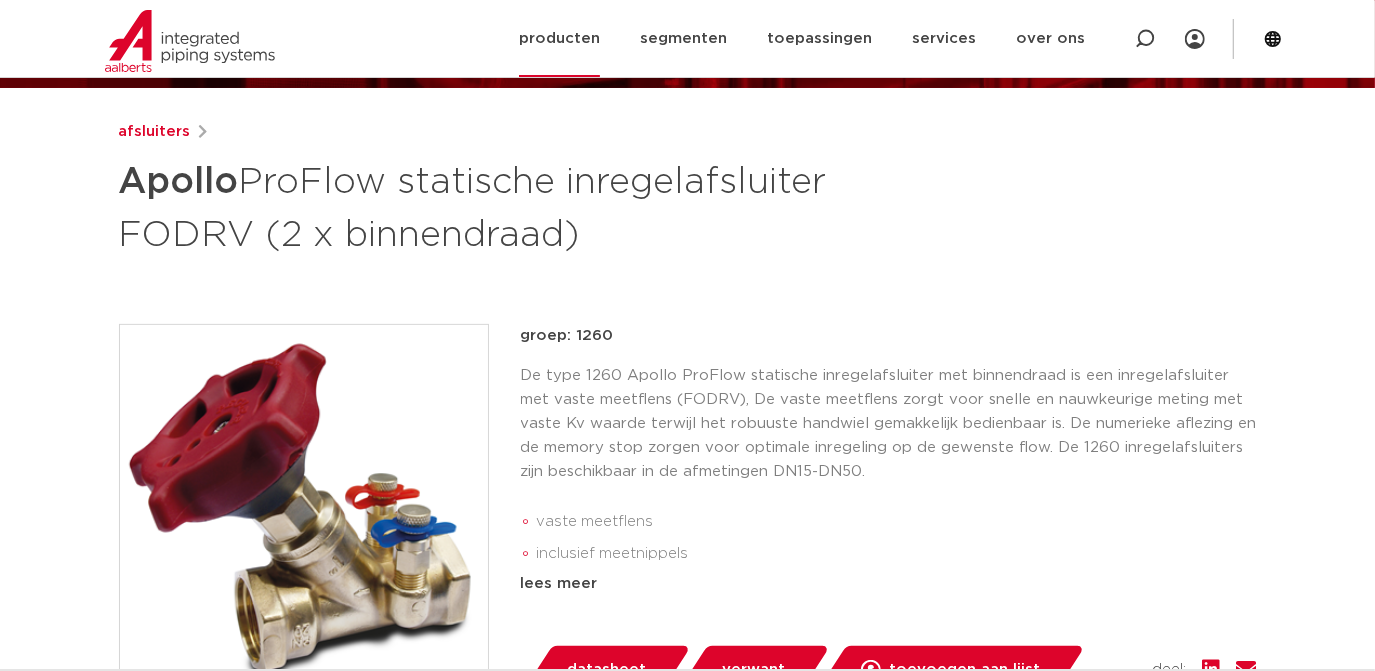 scroll, scrollTop: 232, scrollLeft: 0, axis: vertical 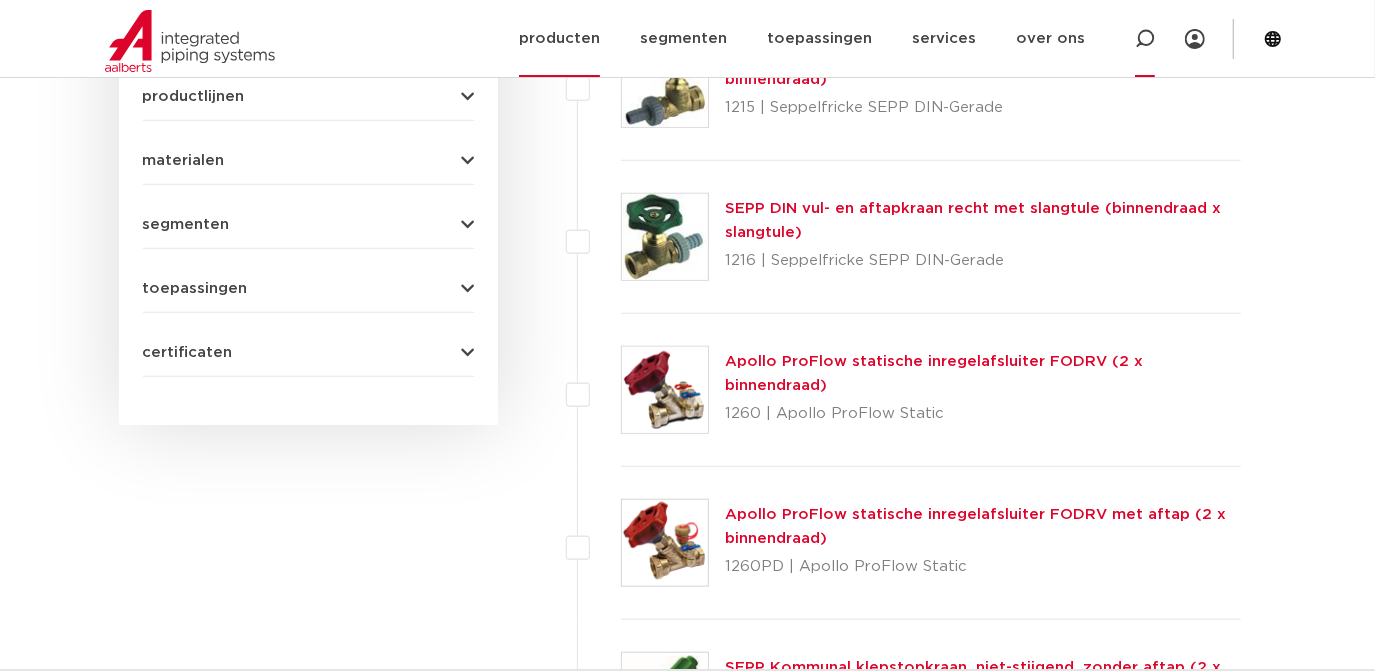 click 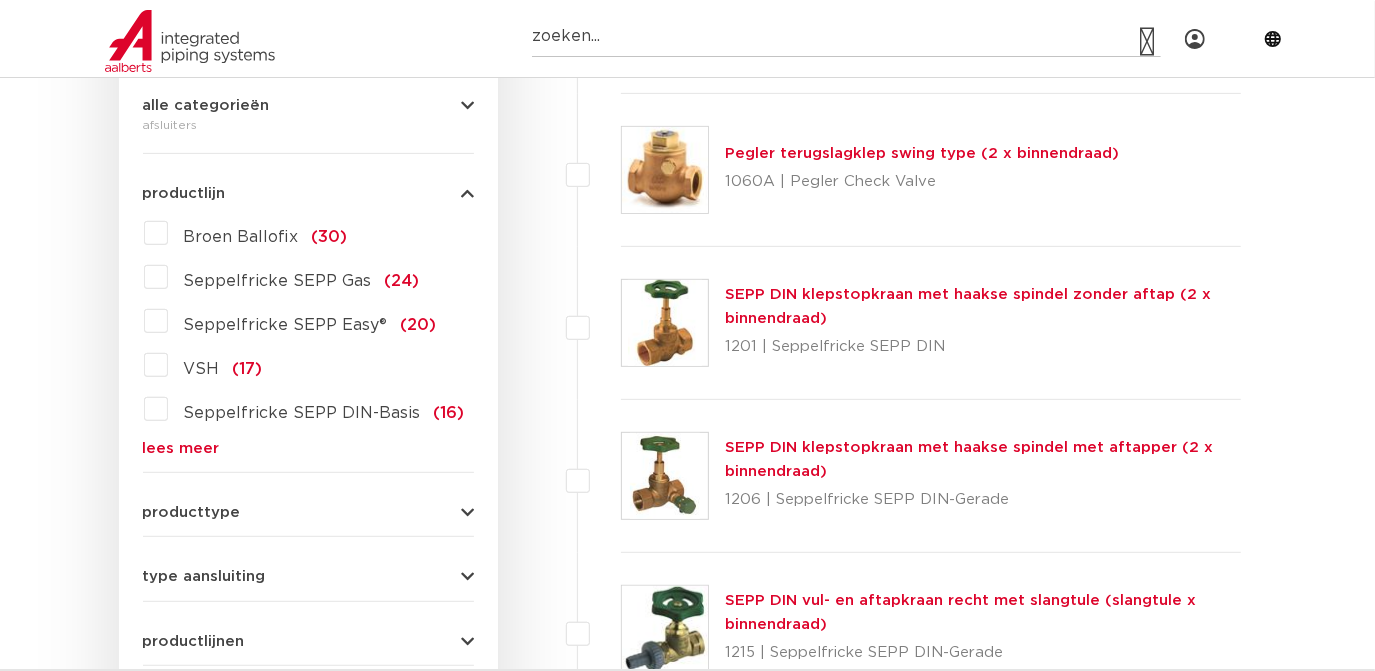 scroll, scrollTop: 0, scrollLeft: 0, axis: both 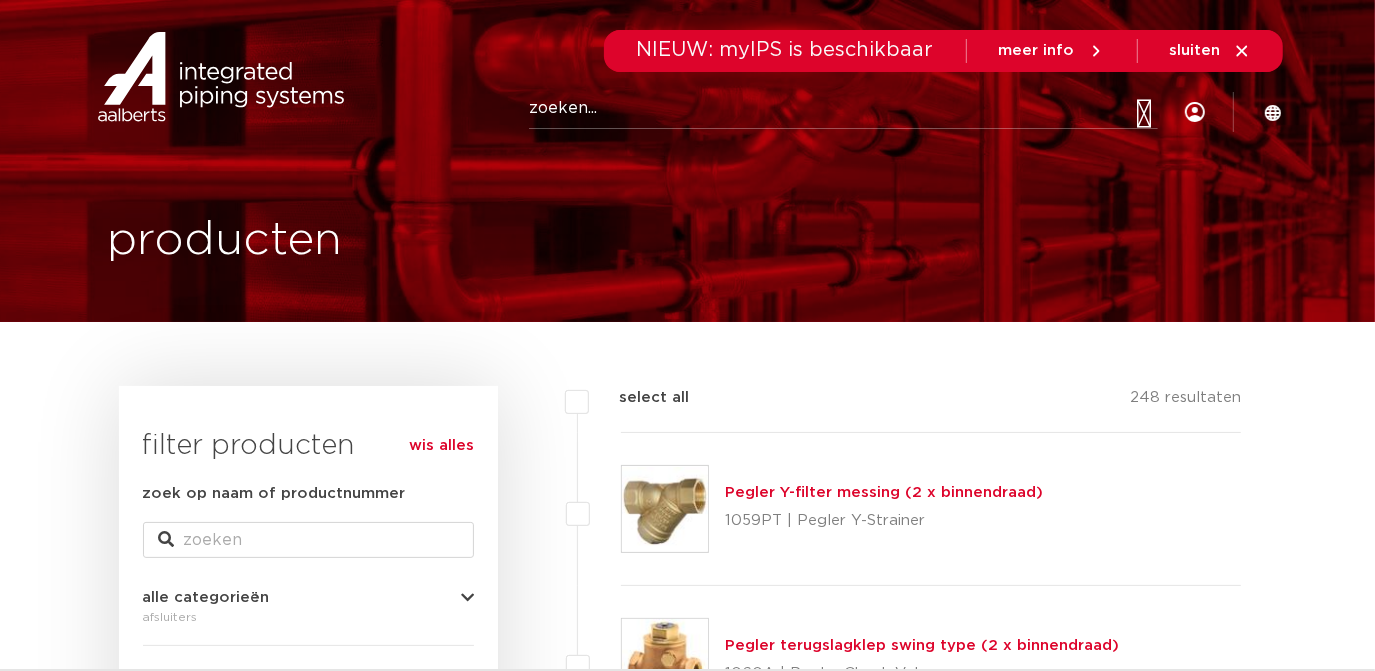 click on "producten" at bounding box center (225, 241) 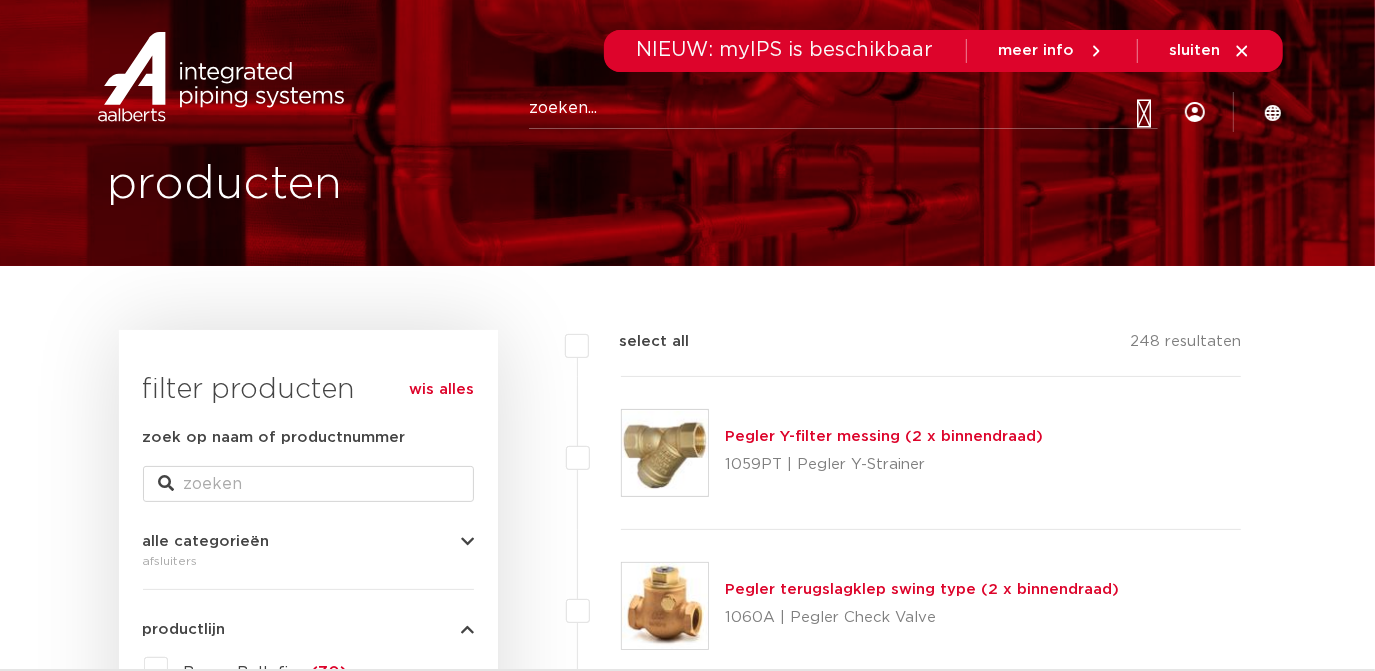 scroll, scrollTop: 69, scrollLeft: 0, axis: vertical 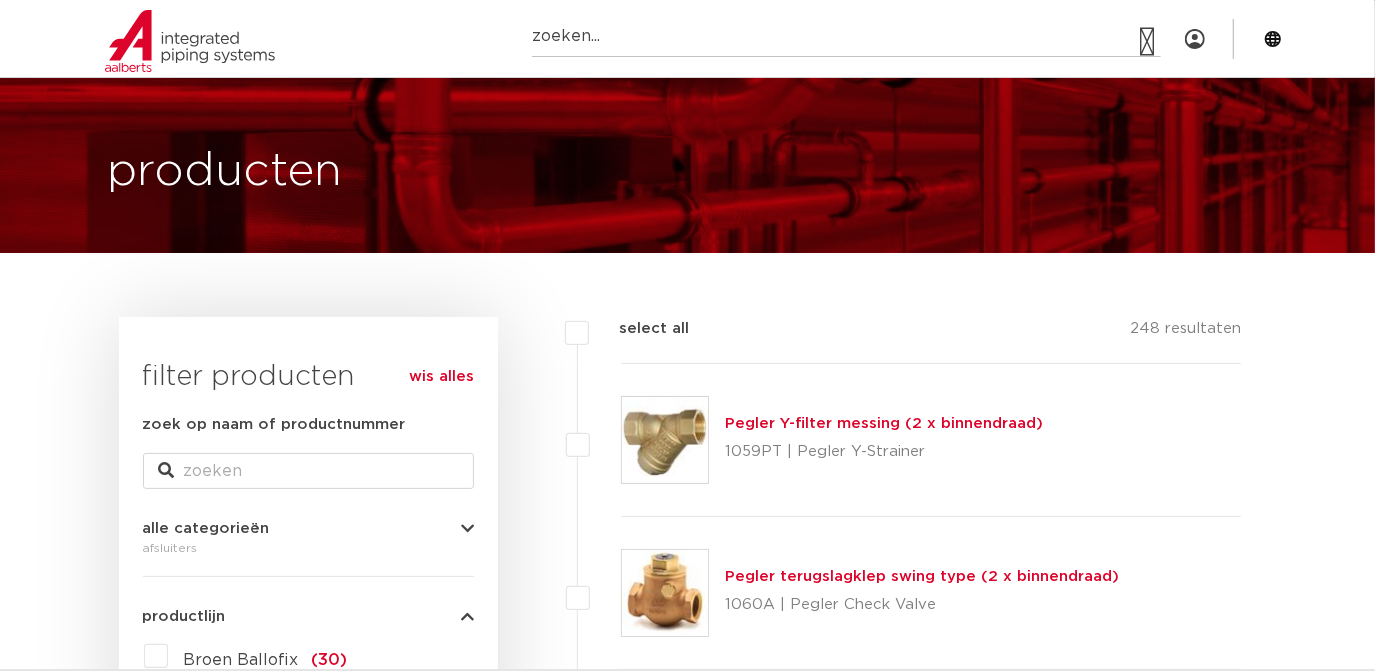 click at bounding box center [190, 41] 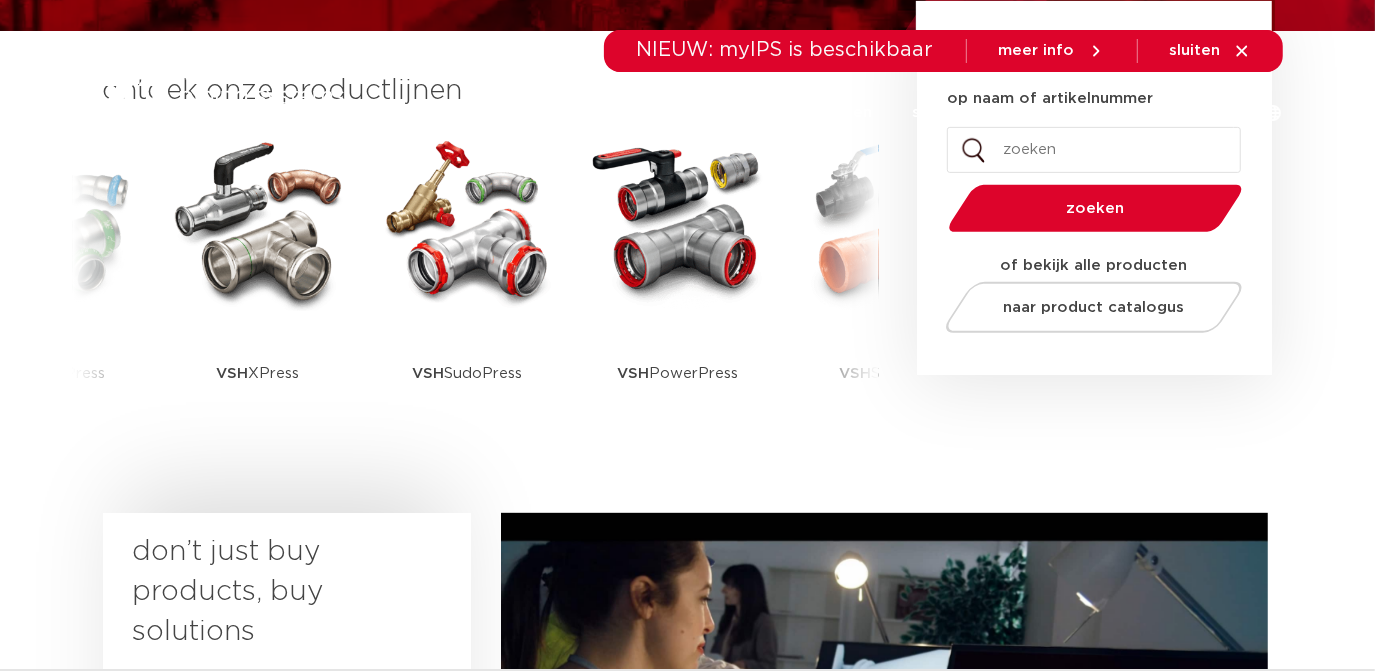 scroll, scrollTop: 581, scrollLeft: 0, axis: vertical 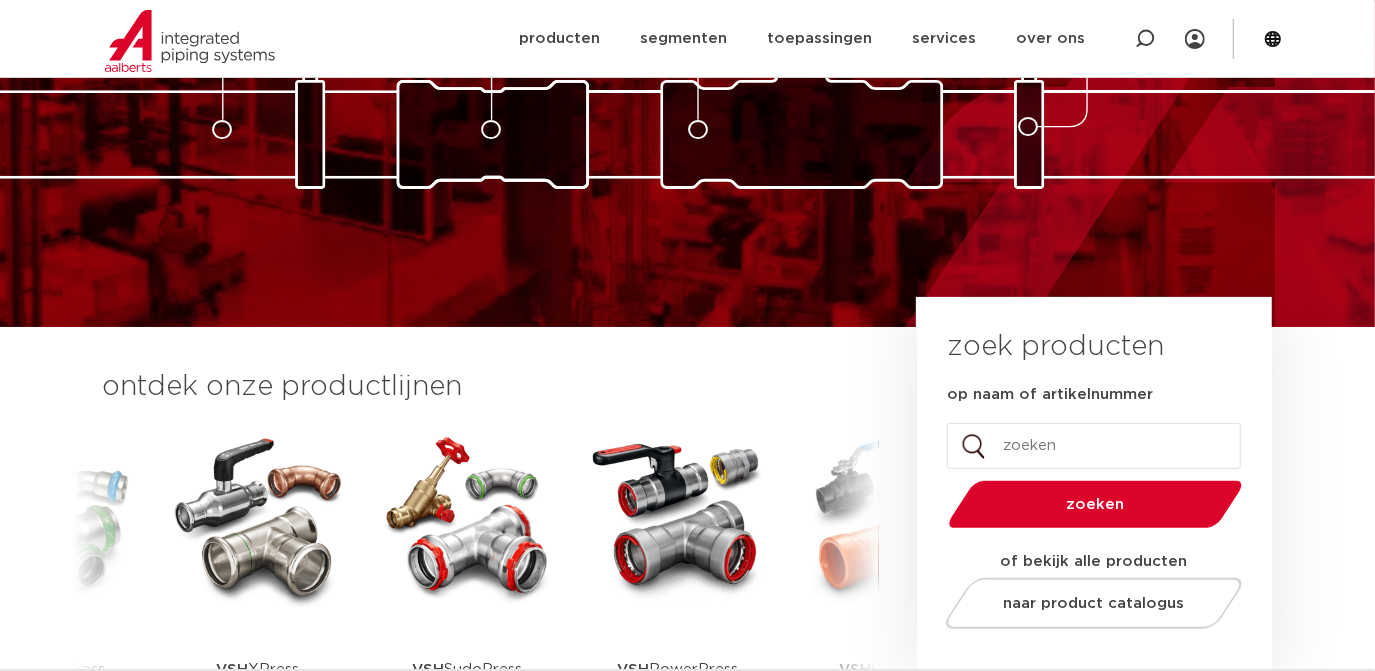 click at bounding box center (258, 517) 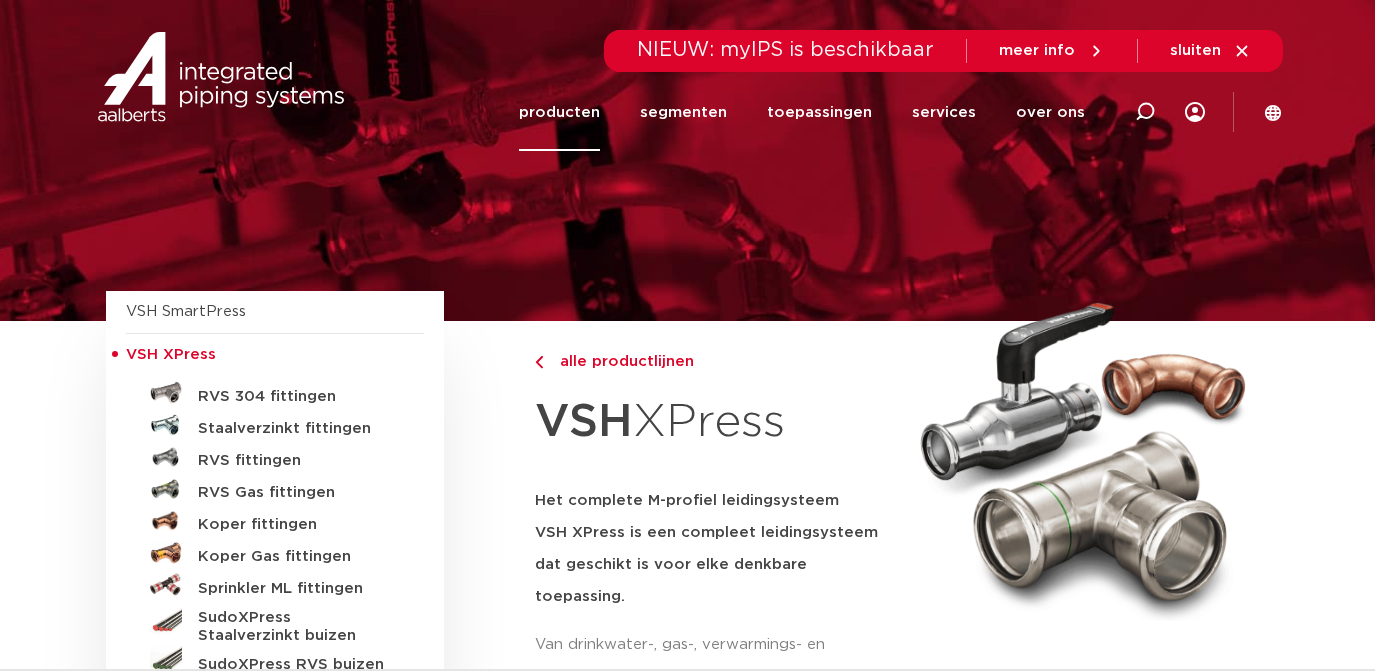 scroll, scrollTop: 265, scrollLeft: 0, axis: vertical 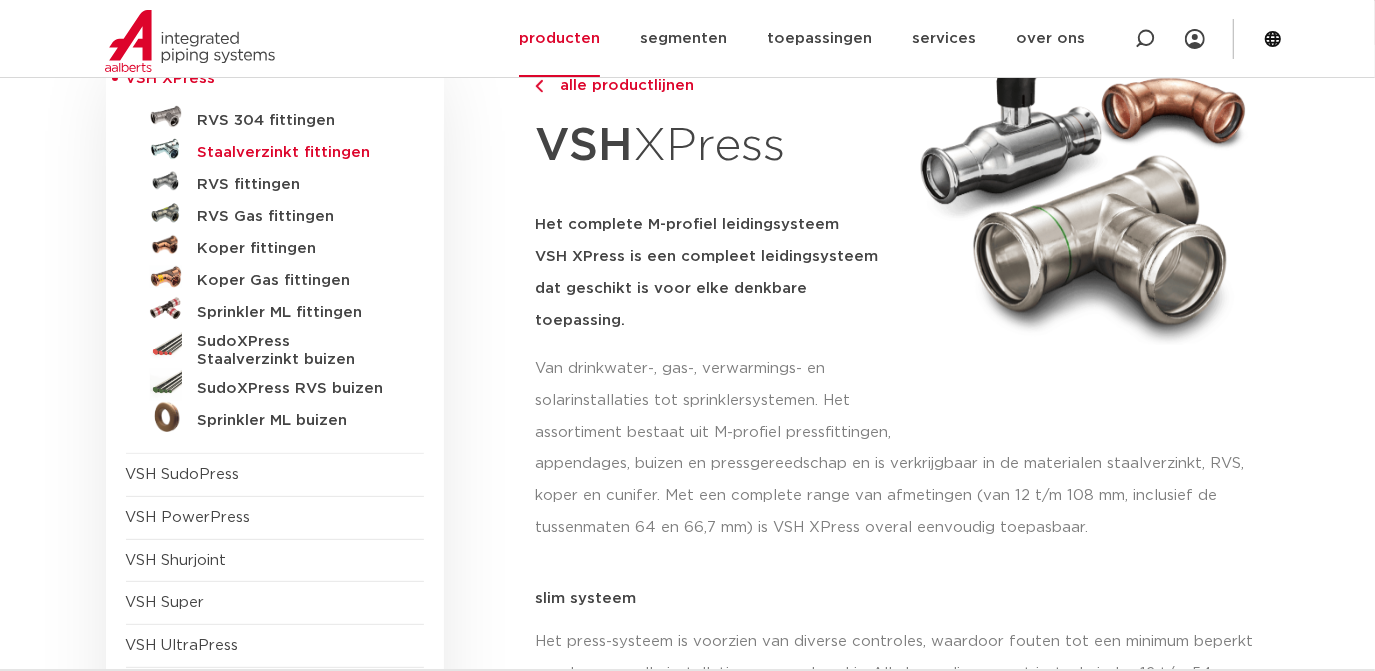 click on "Staalverzinkt fittingen" at bounding box center (297, 153) 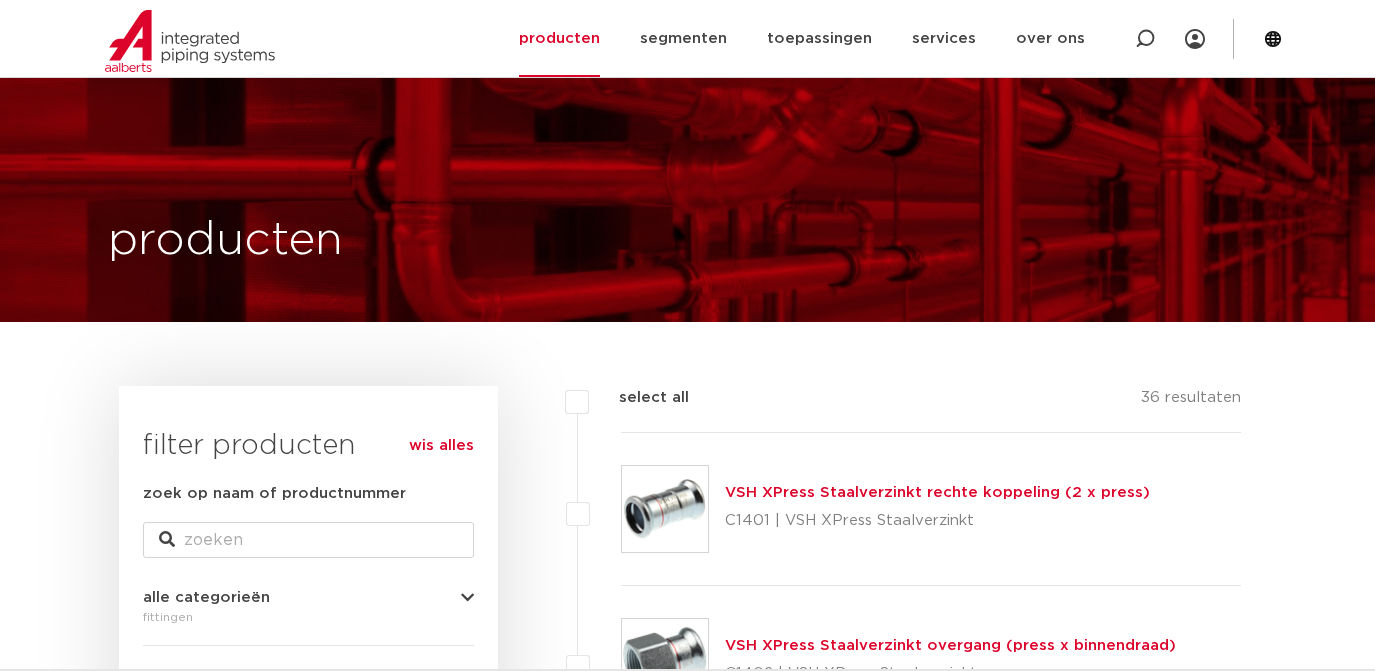 scroll, scrollTop: 69, scrollLeft: 0, axis: vertical 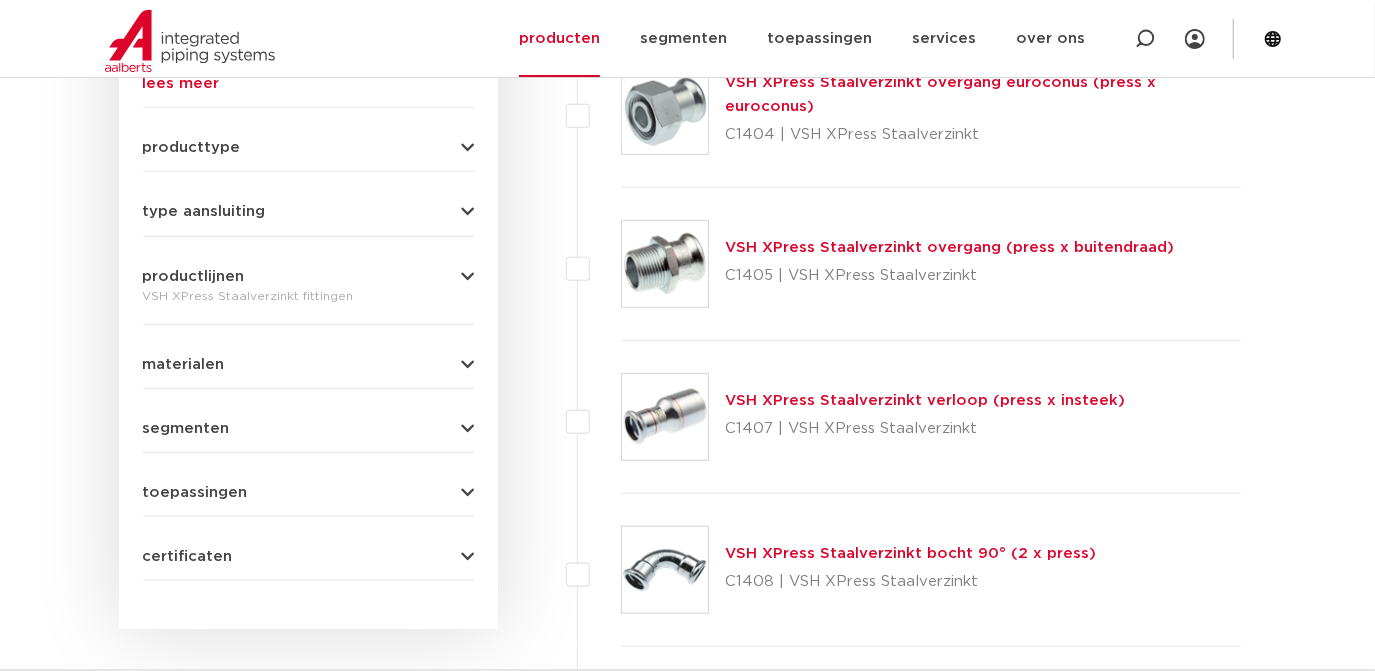 click on "VSH XPress Staalverzinkt overgang (press x buitendraad)" at bounding box center [949, 247] 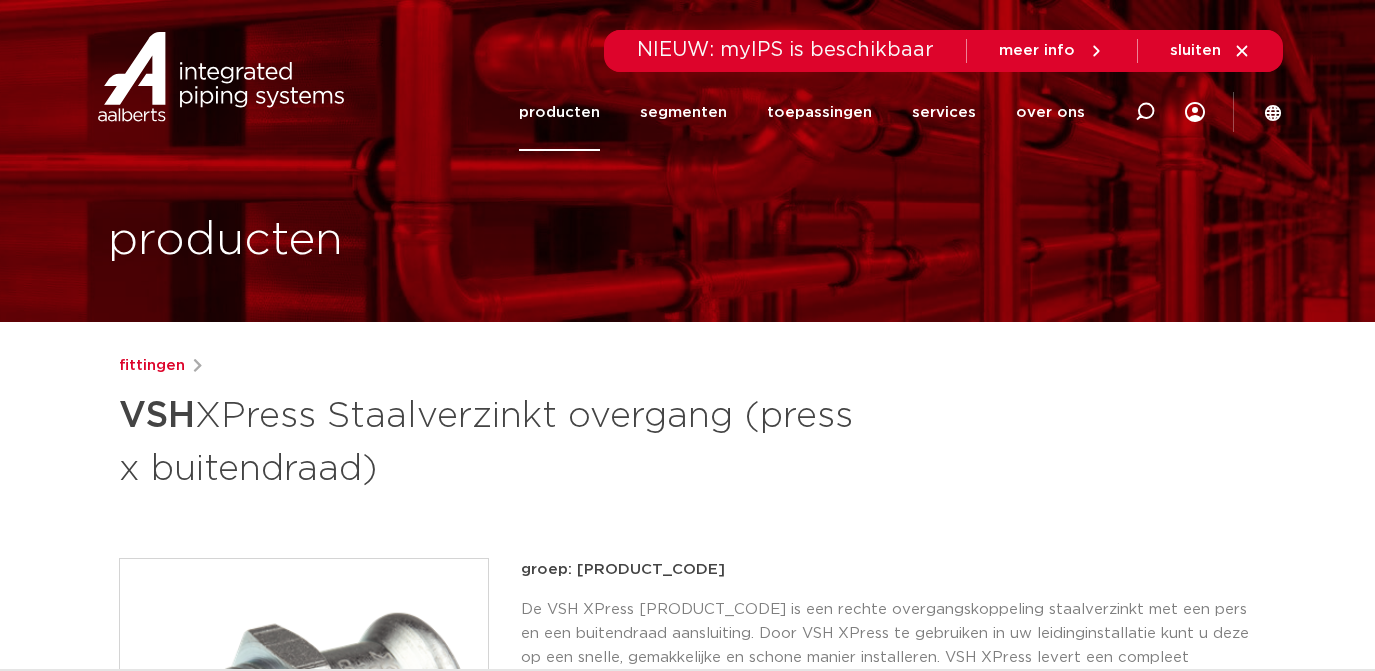 scroll, scrollTop: 0, scrollLeft: 0, axis: both 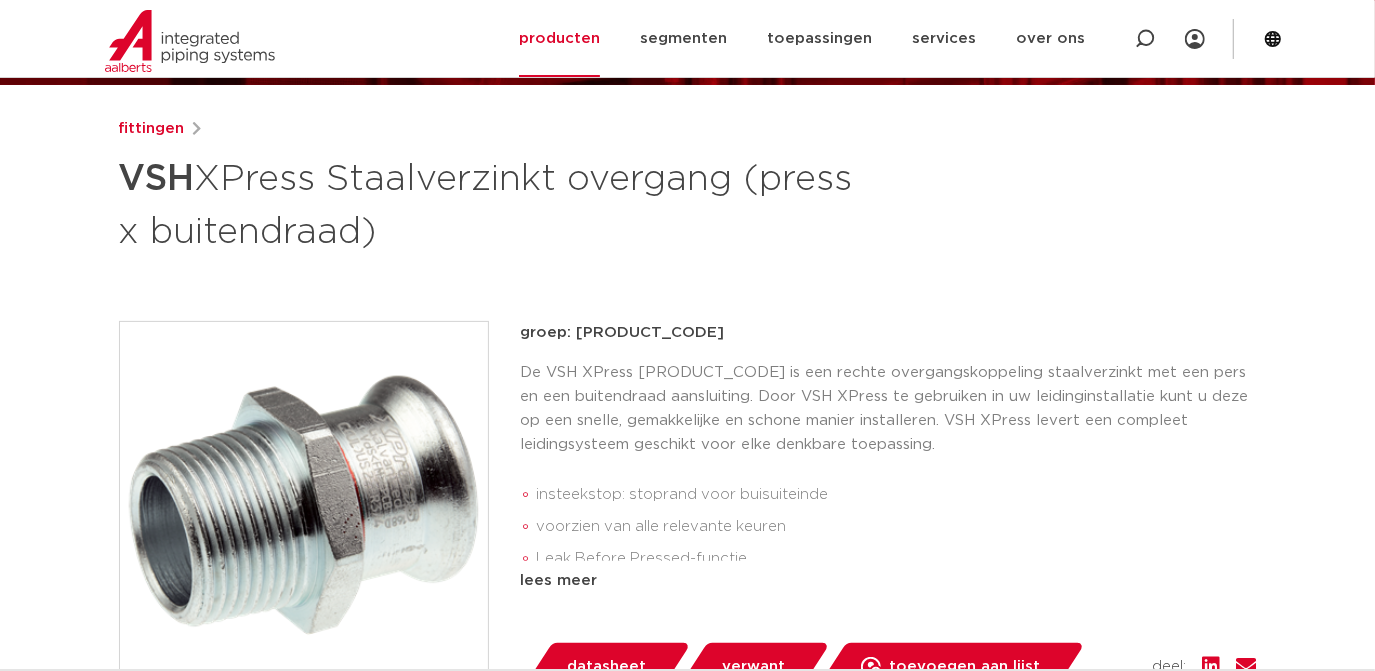 drag, startPoint x: 628, startPoint y: 334, endPoint x: 574, endPoint y: 336, distance: 54.037025 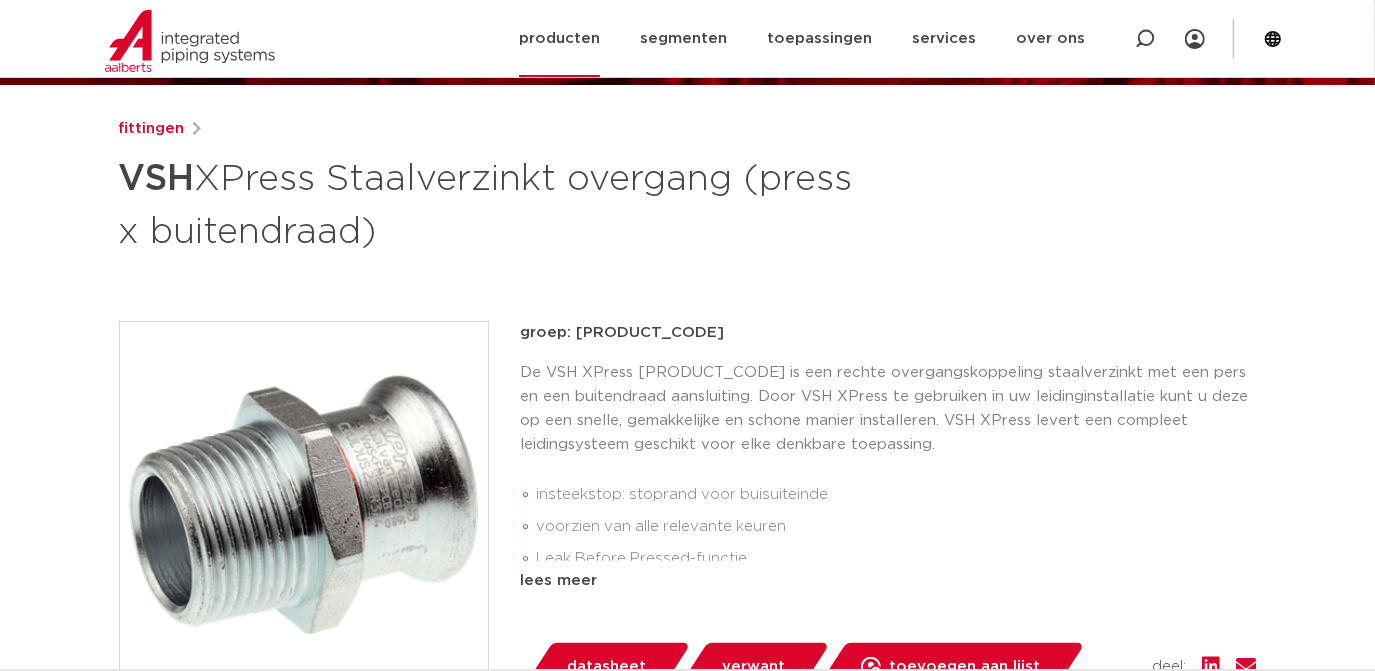 click on "producten" 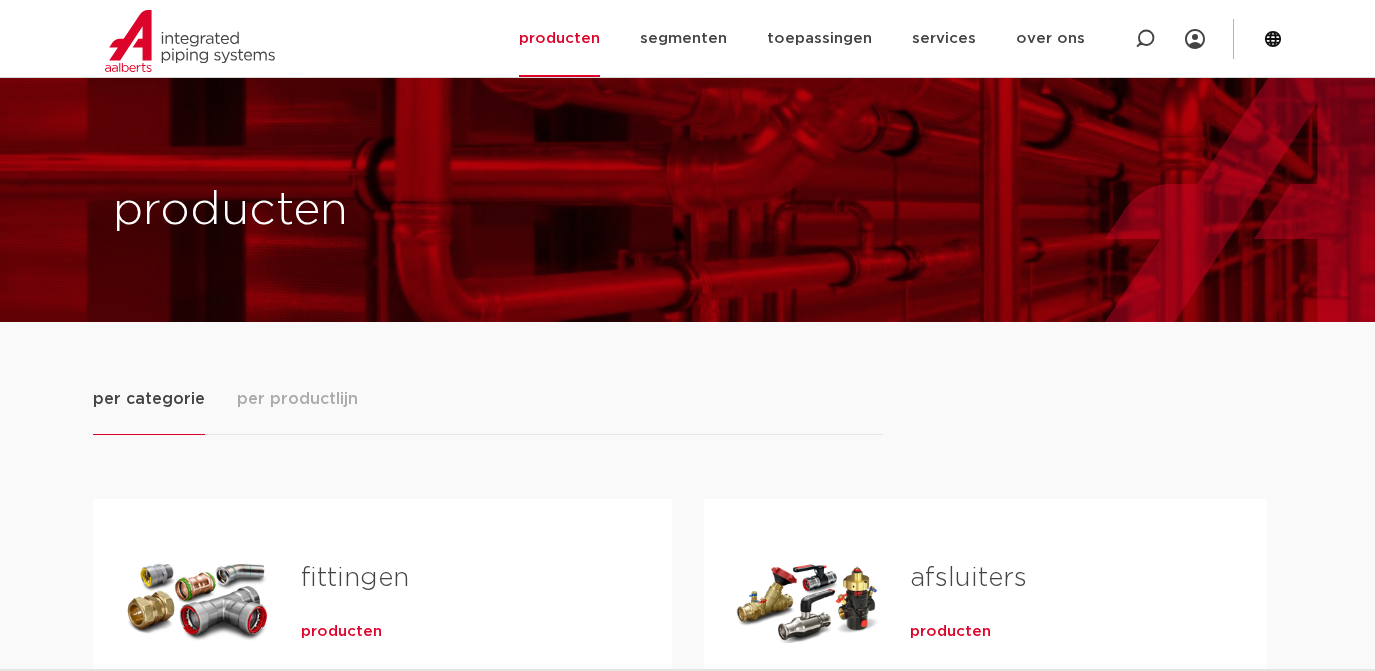 scroll, scrollTop: 421, scrollLeft: 0, axis: vertical 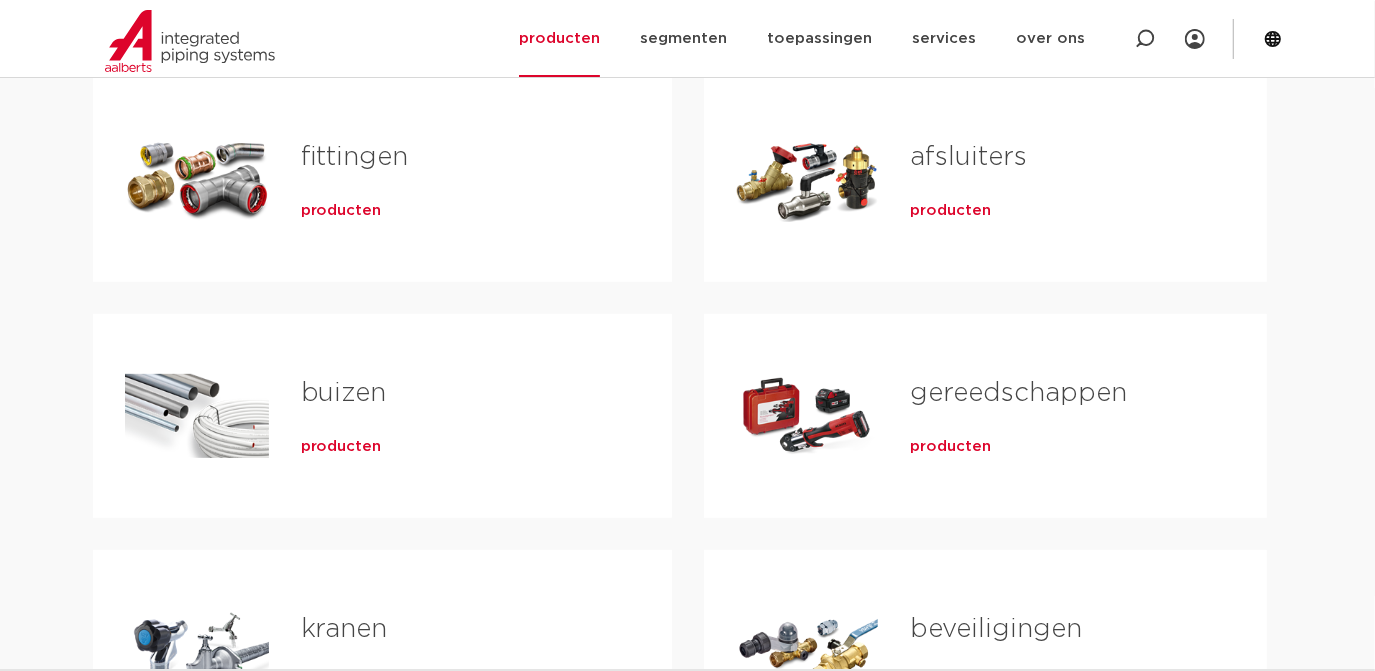 click on "producten" at bounding box center (341, 447) 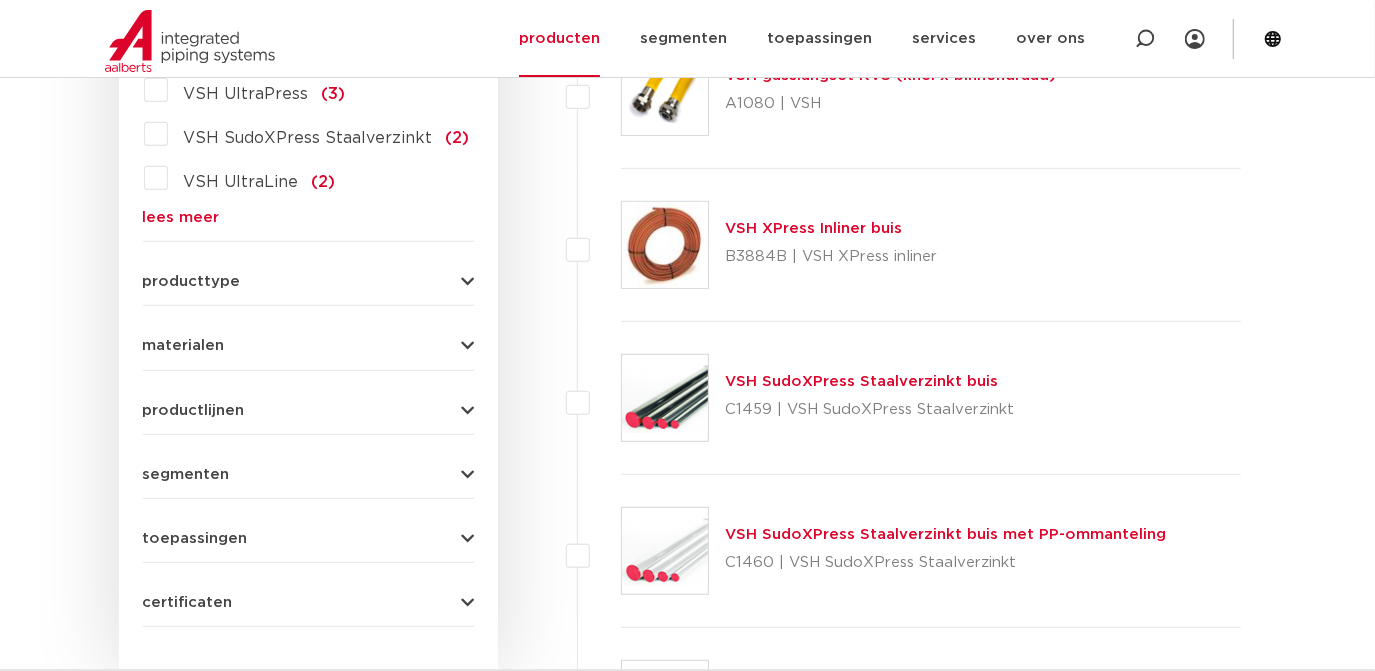 scroll, scrollTop: 0, scrollLeft: 0, axis: both 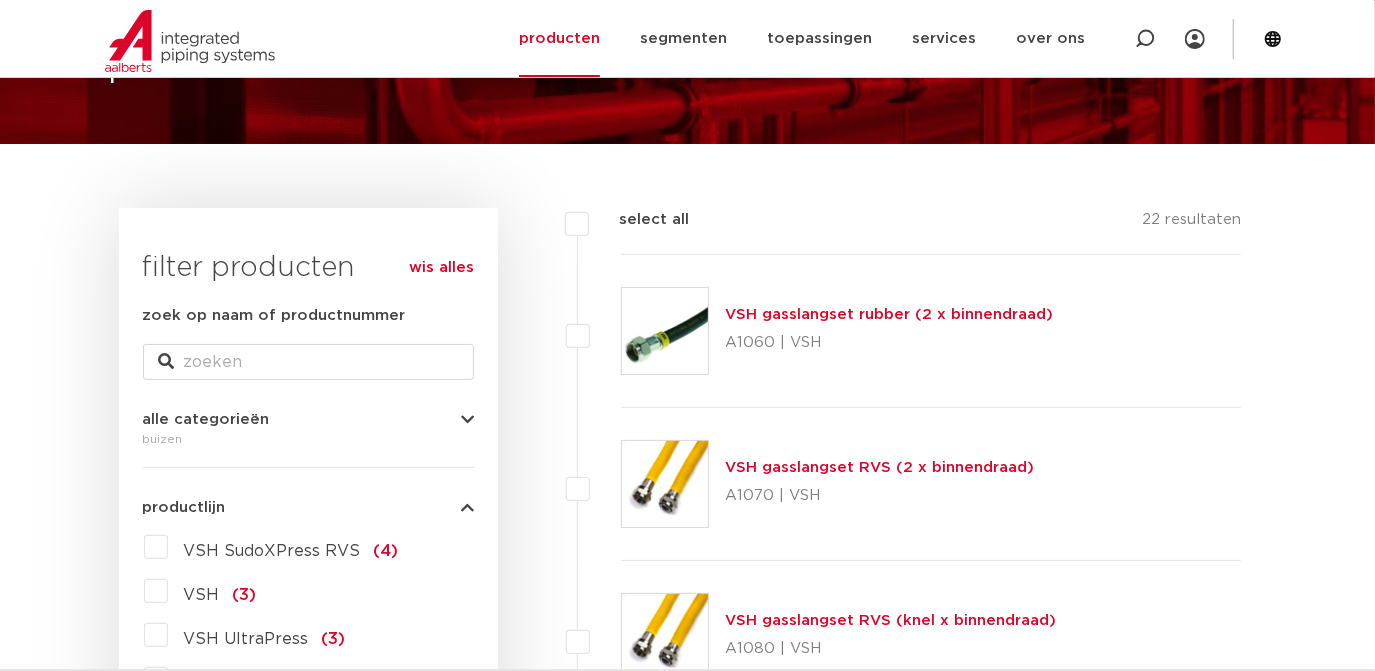 click on "VSH SudoXPress RVS" at bounding box center (272, 551) 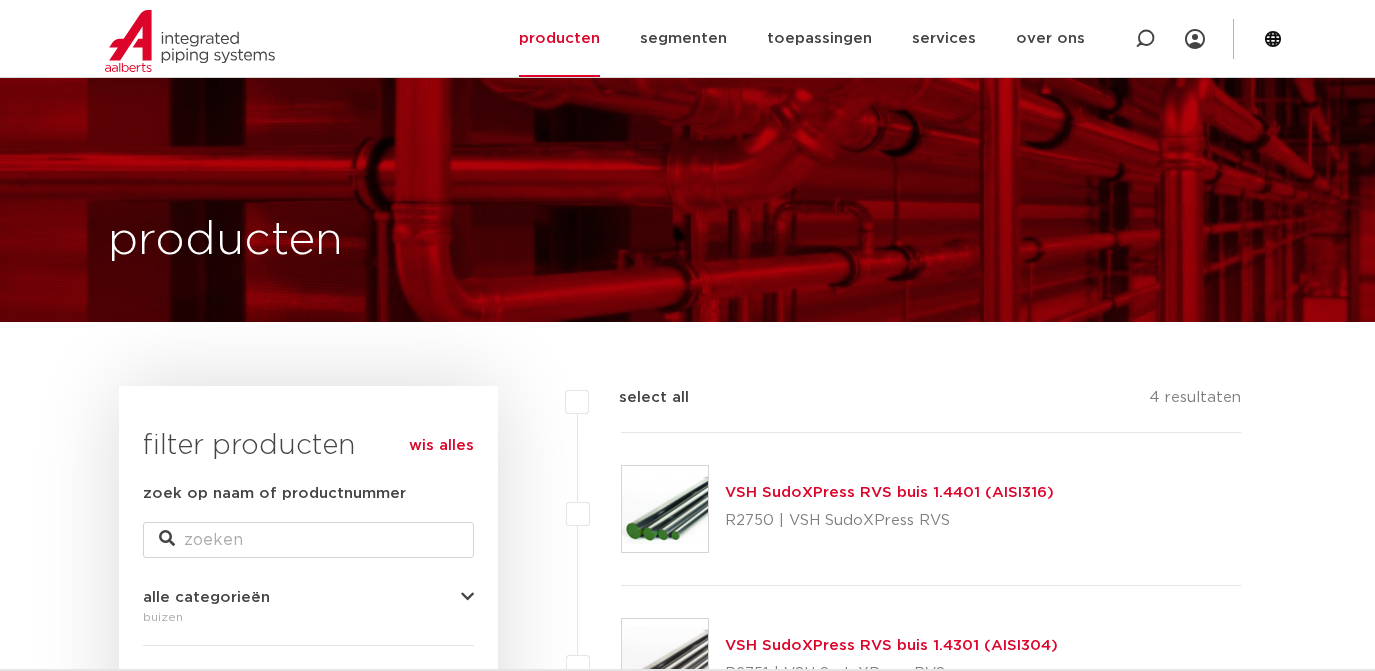 scroll, scrollTop: 178, scrollLeft: 0, axis: vertical 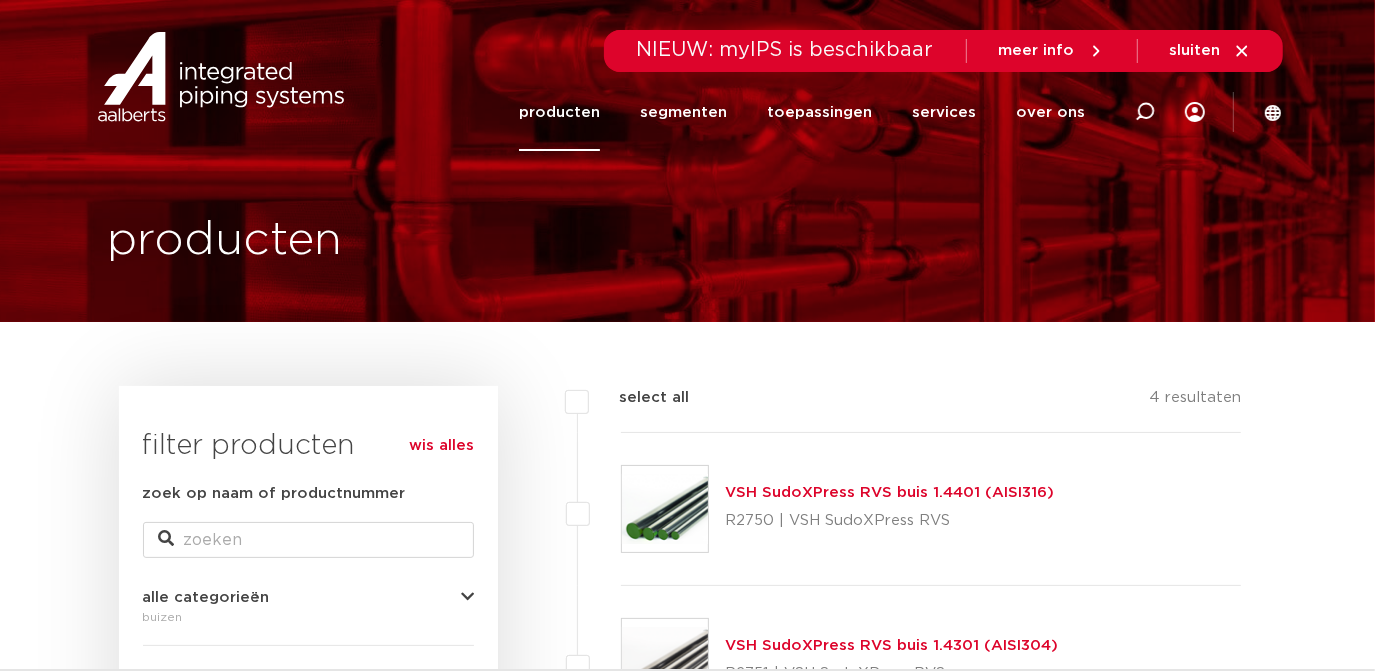 click on "producten" 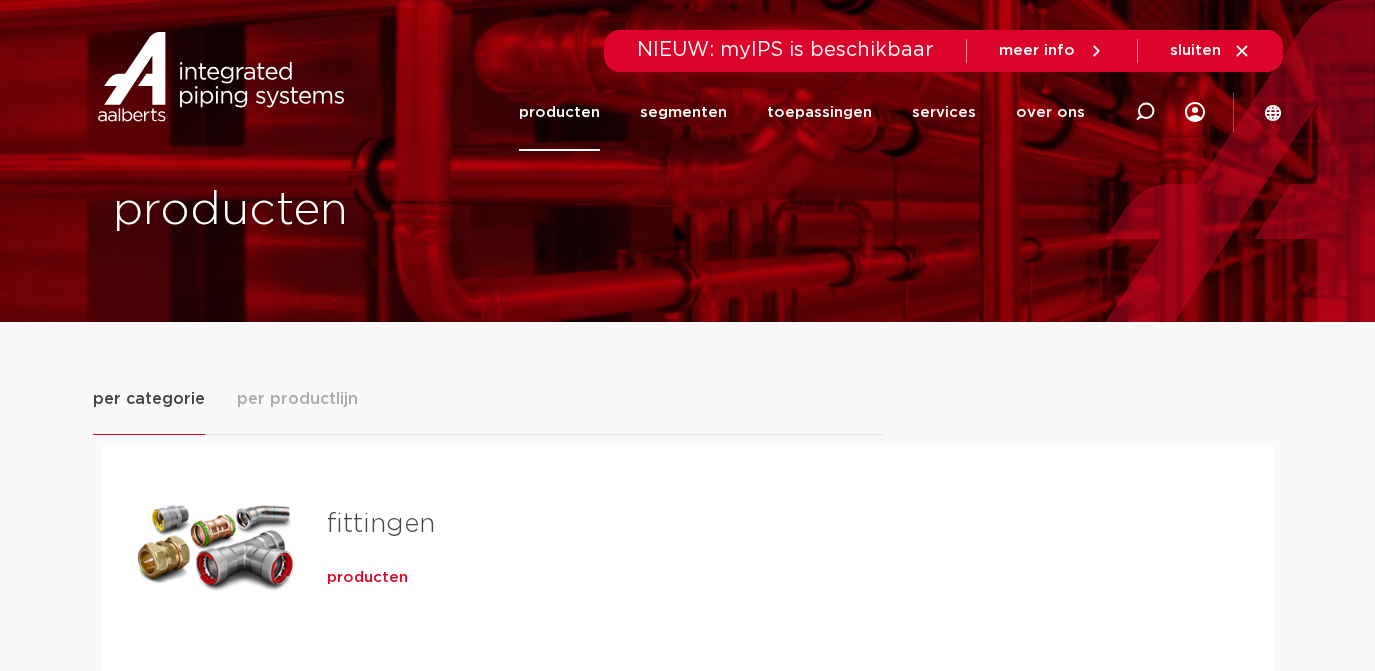 click at bounding box center (215, 547) 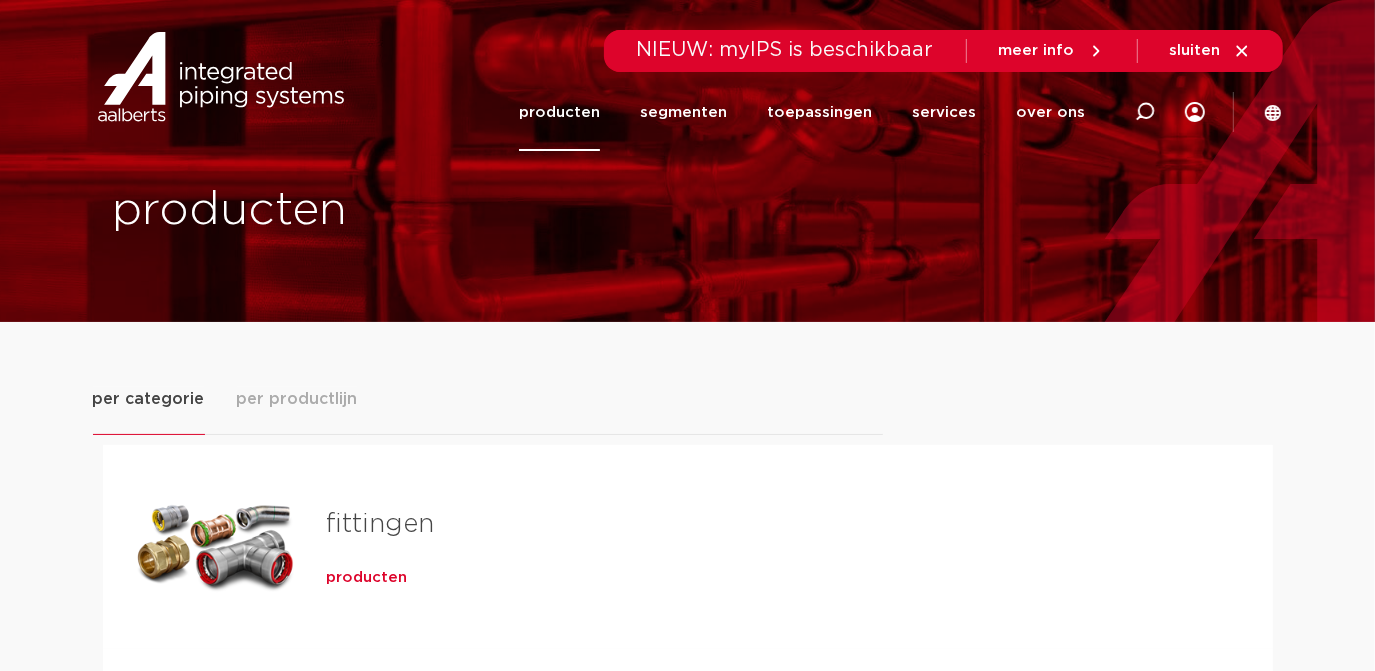 scroll, scrollTop: 0, scrollLeft: 0, axis: both 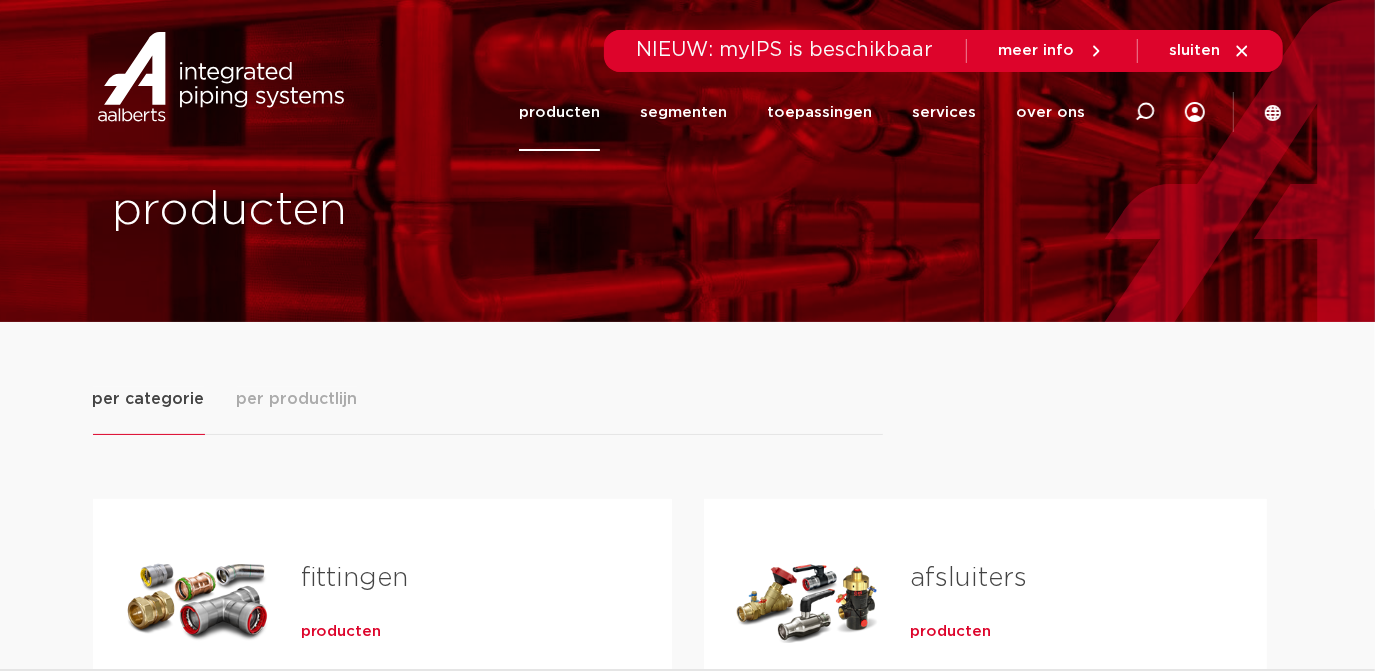click on "fittingen" at bounding box center (355, 578) 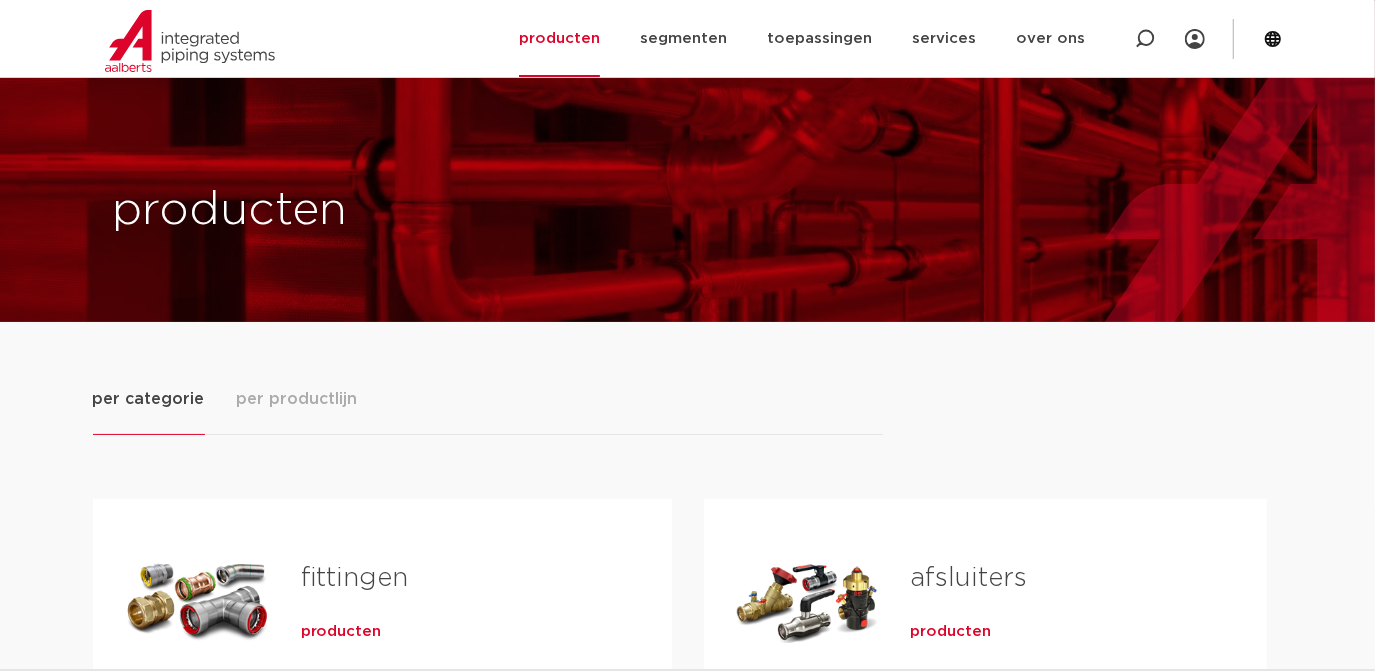scroll, scrollTop: 258, scrollLeft: 0, axis: vertical 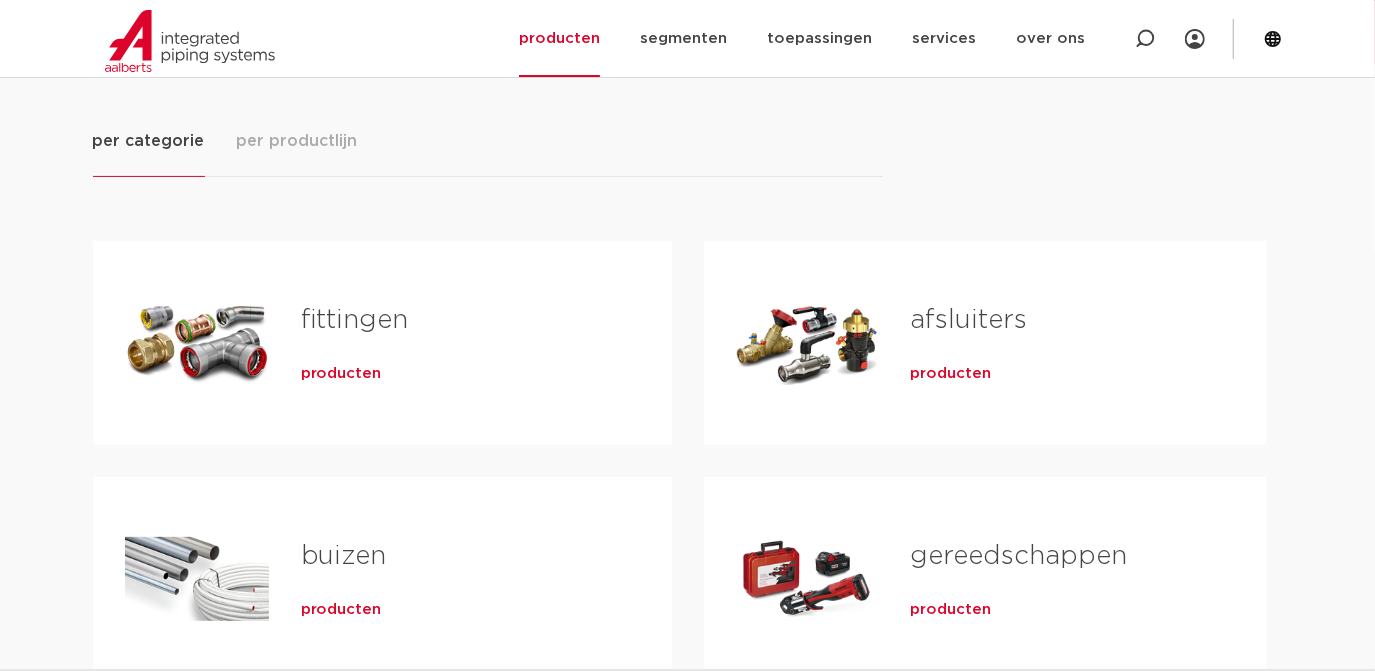 click on "fittingen
producten" at bounding box center (454, 343) 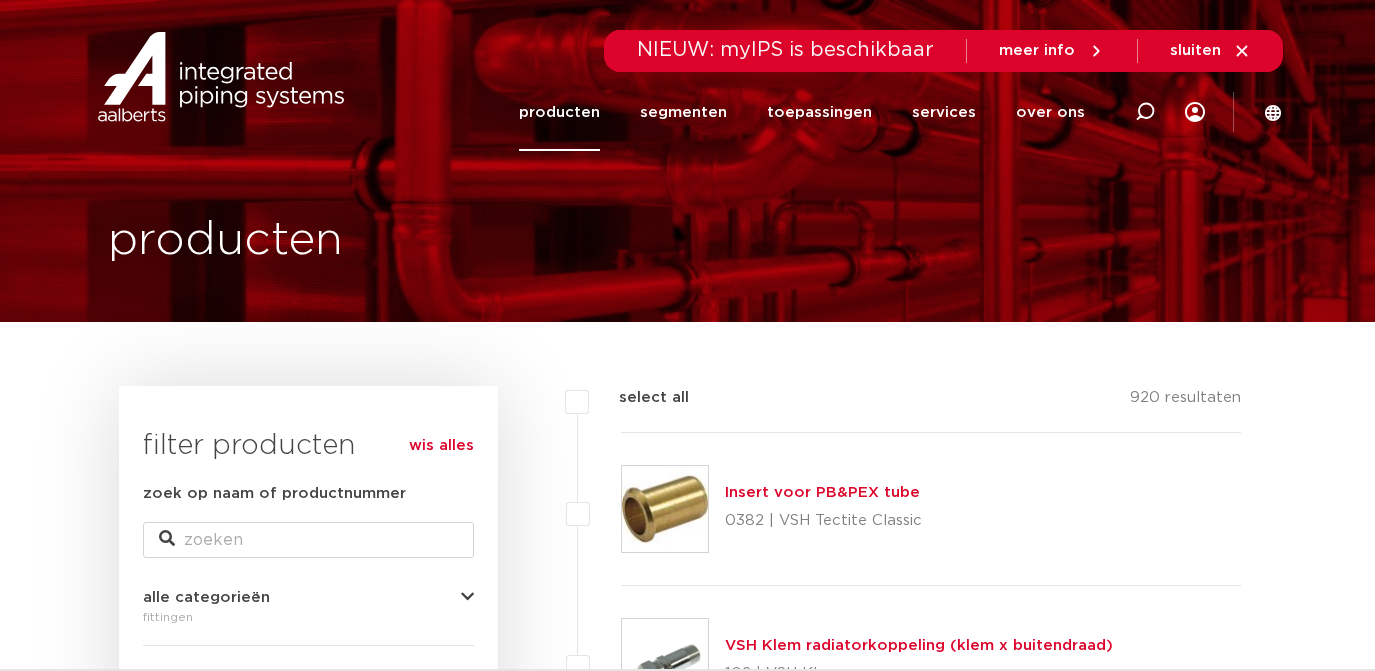 scroll, scrollTop: 0, scrollLeft: 0, axis: both 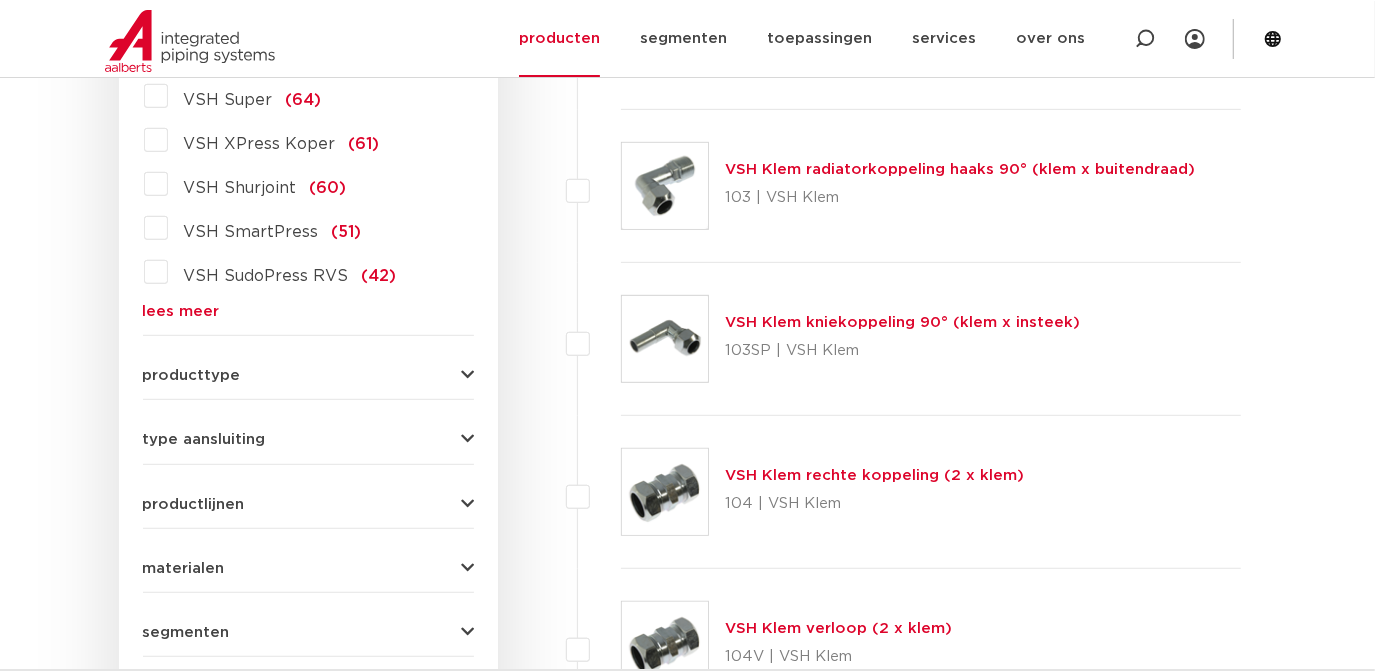 click on "lees meer" at bounding box center [308, 311] 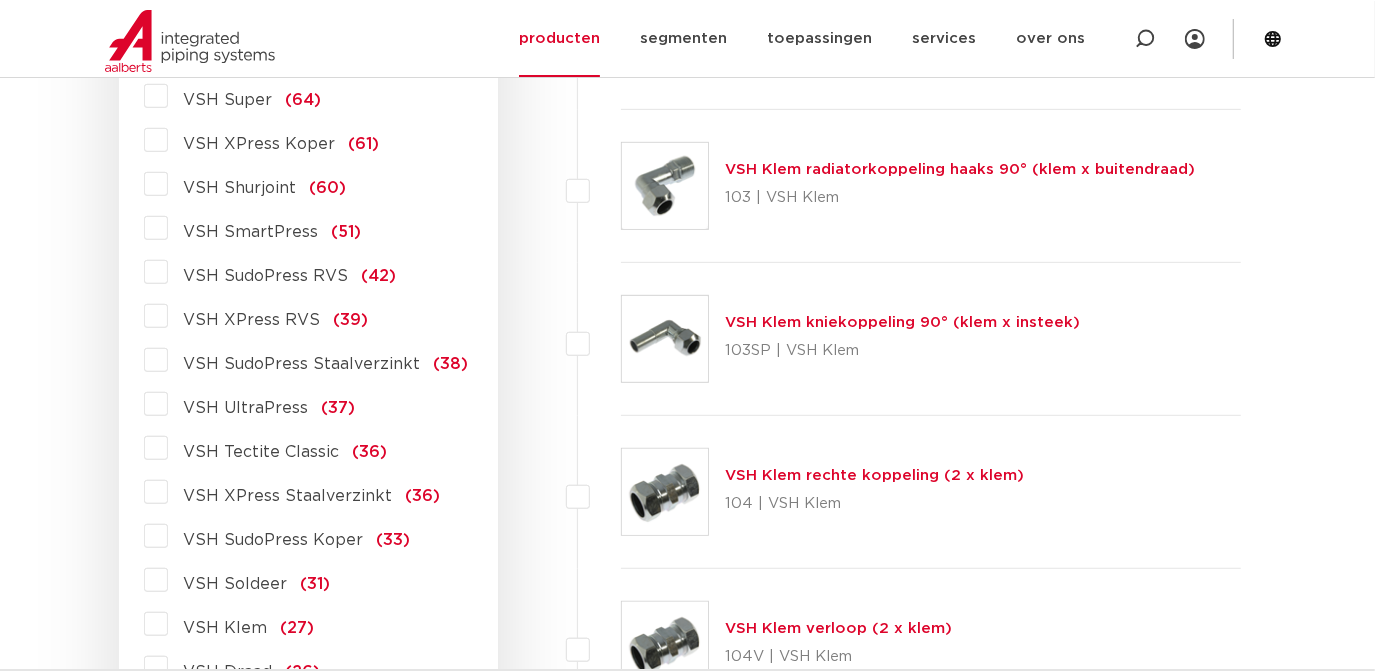click on "VSH XPress RVS" at bounding box center (252, 320) 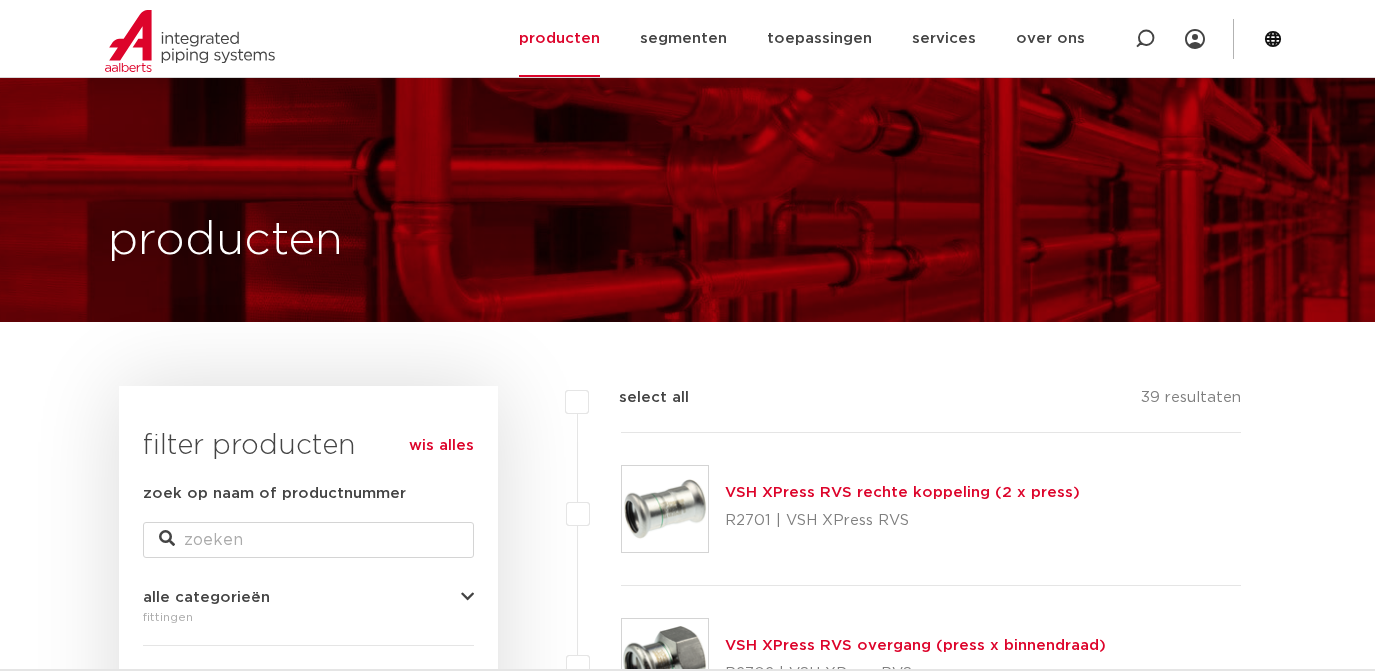 scroll, scrollTop: 600, scrollLeft: 0, axis: vertical 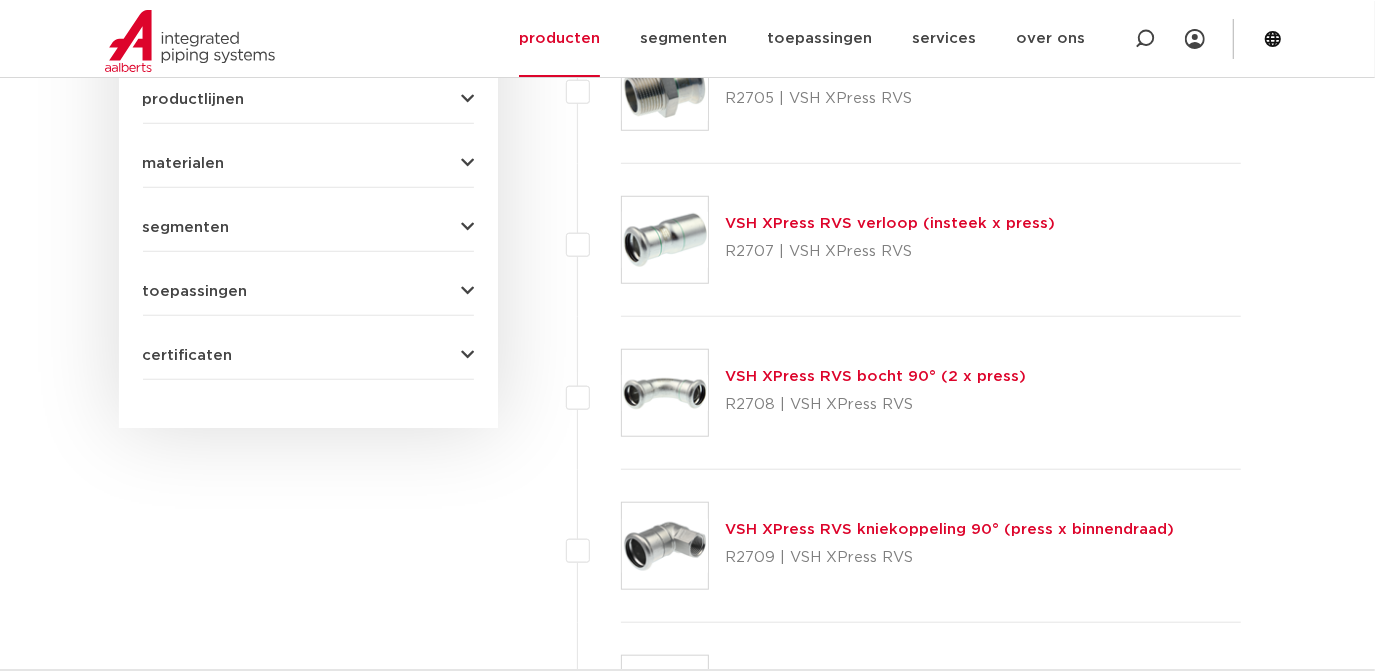click on "VSH XPress RVS bocht 90° (2 x press)" at bounding box center (875, 376) 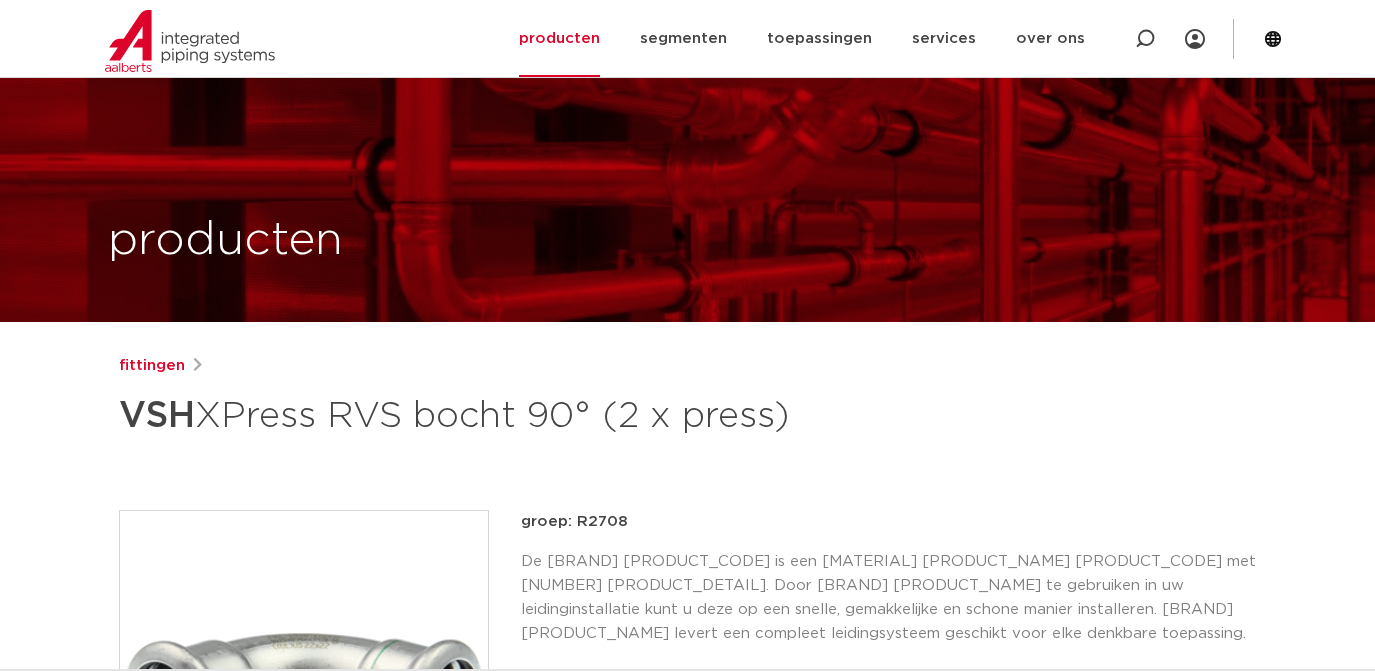 scroll, scrollTop: 974, scrollLeft: 0, axis: vertical 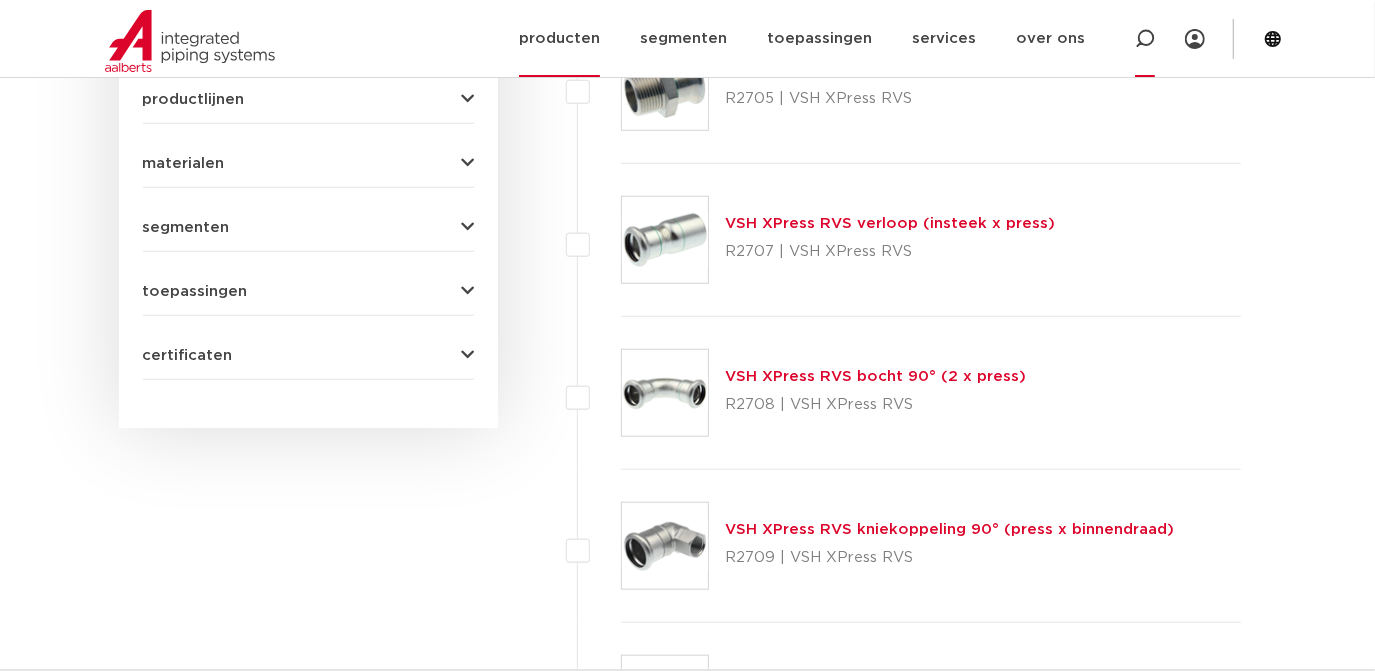 click 